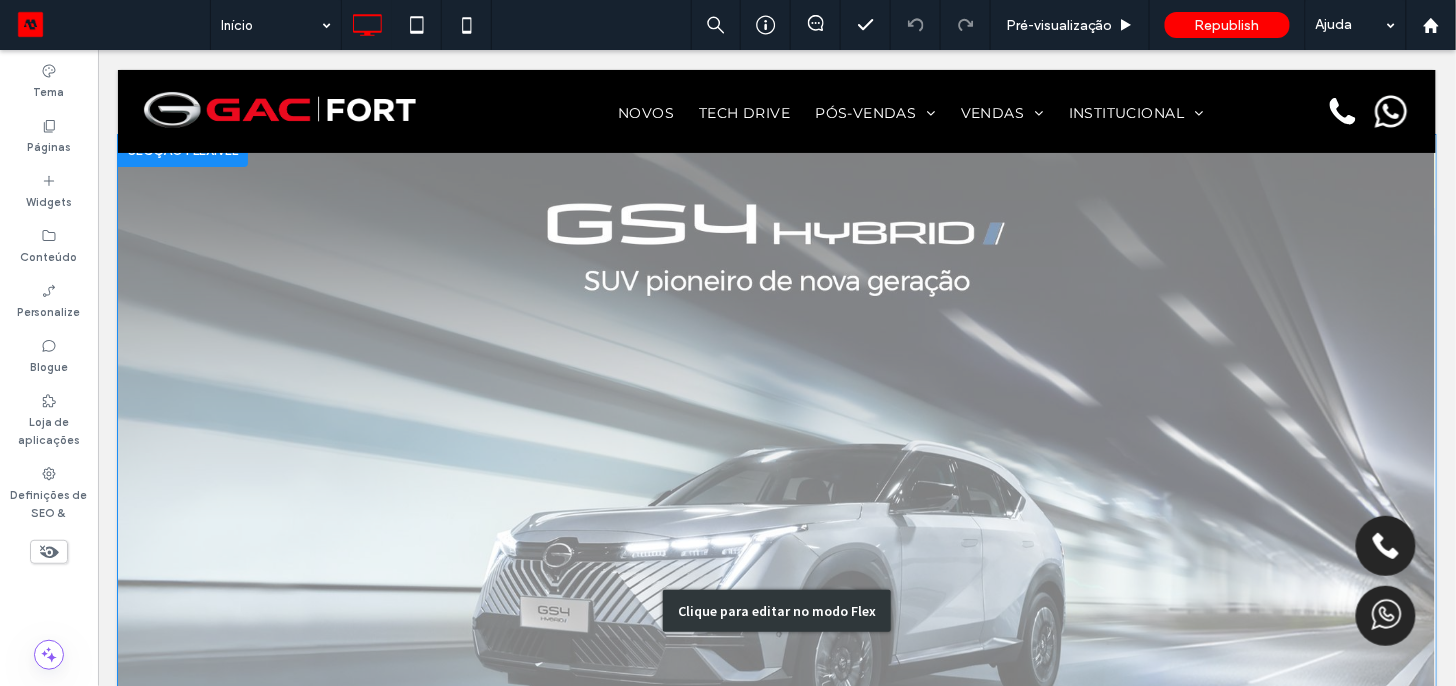 scroll, scrollTop: 0, scrollLeft: 0, axis: both 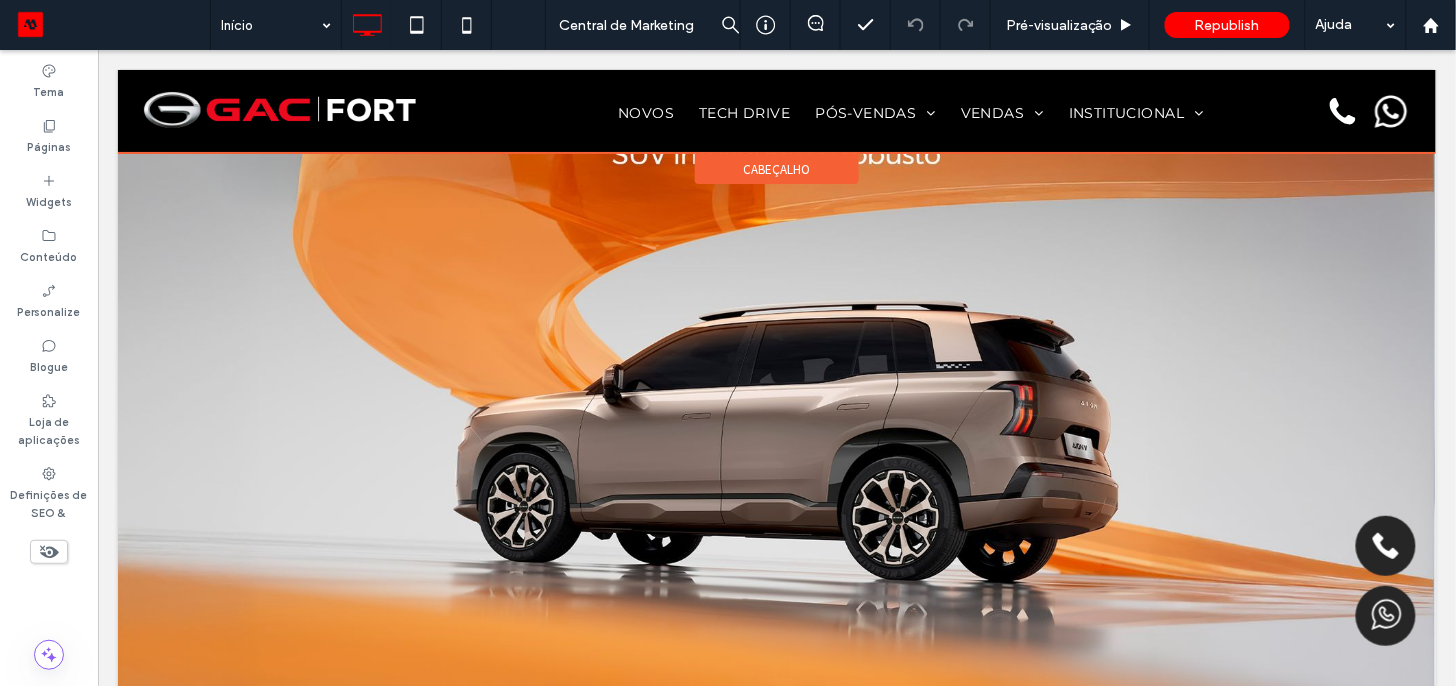 click at bounding box center [776, 110] 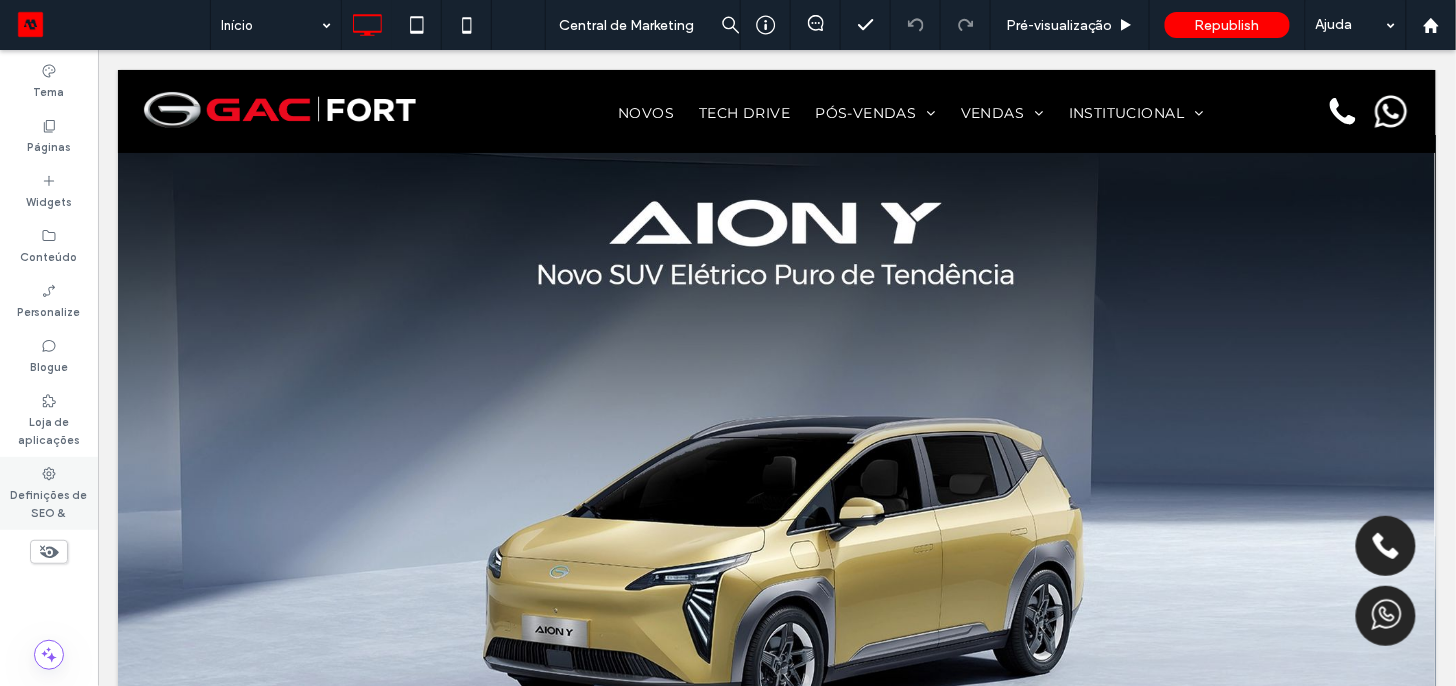 click on "Definições de SEO &" at bounding box center [49, 502] 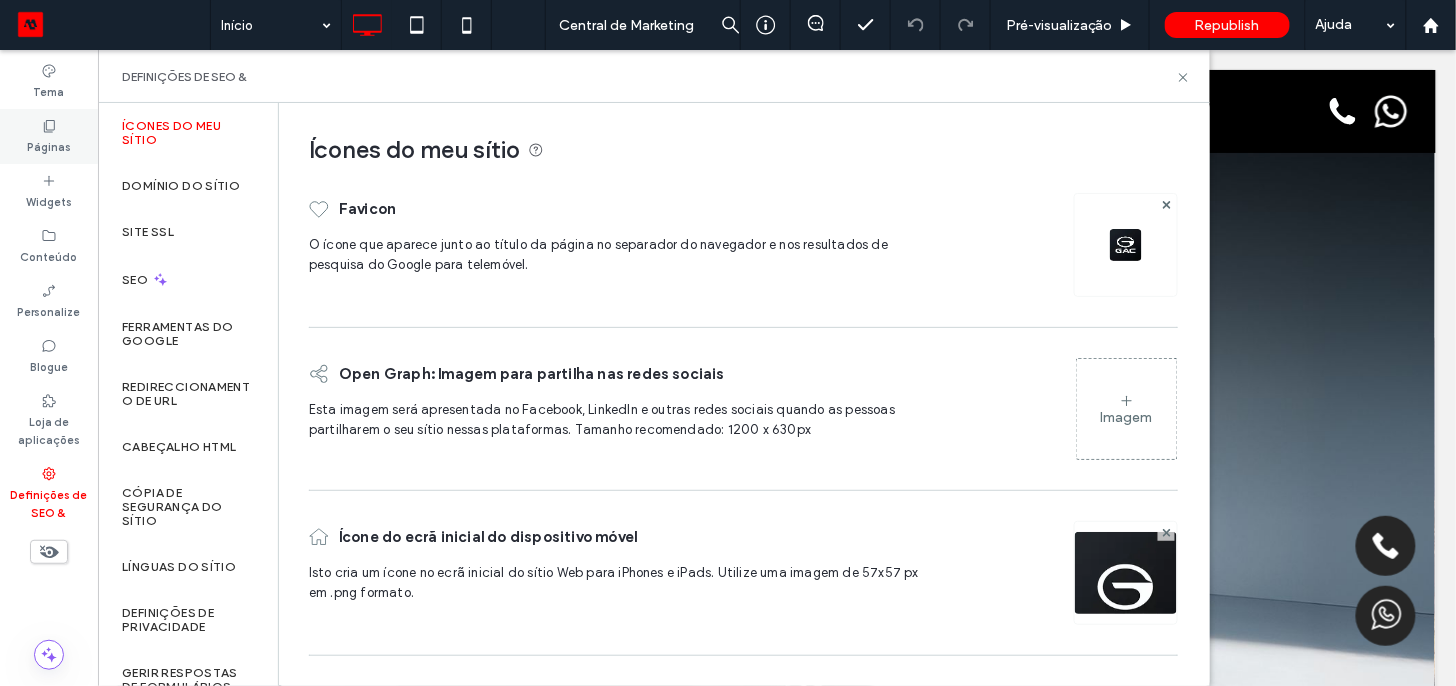 click on "Páginas" at bounding box center (49, 145) 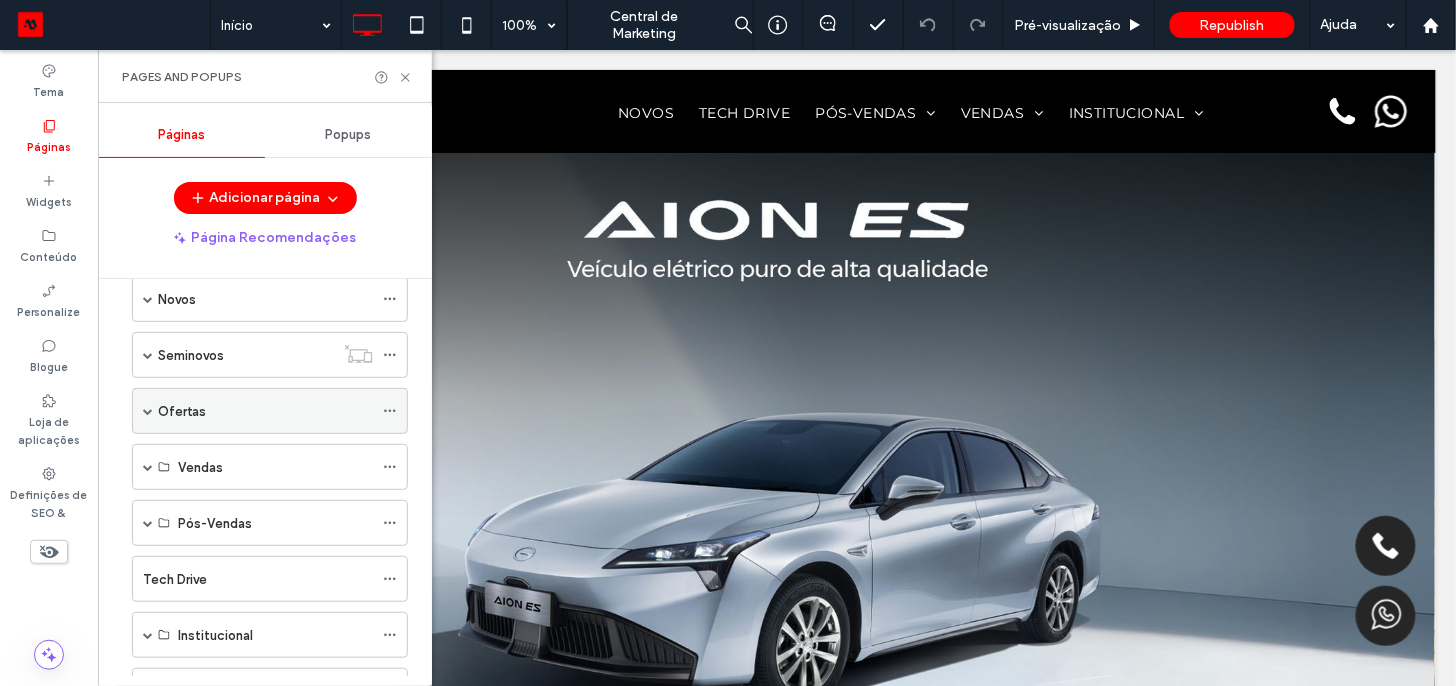 scroll, scrollTop: 186, scrollLeft: 0, axis: vertical 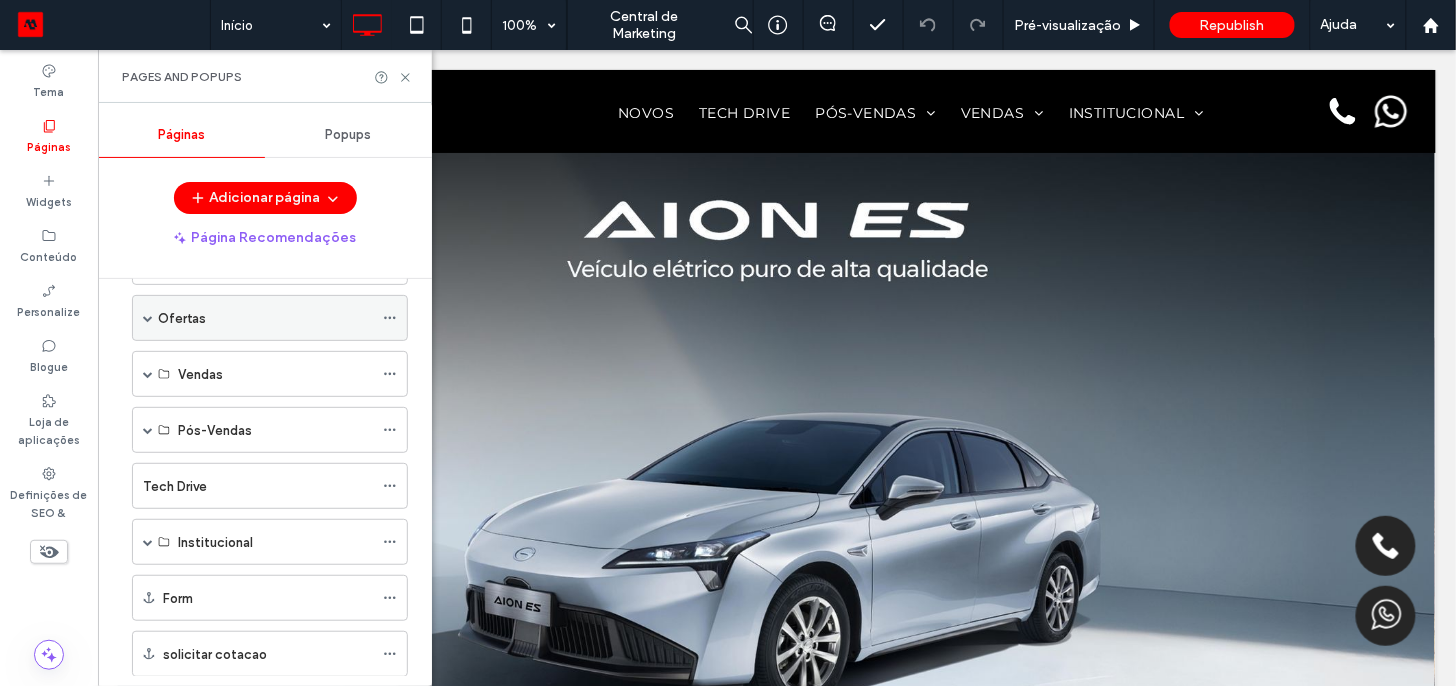 click at bounding box center [148, 318] 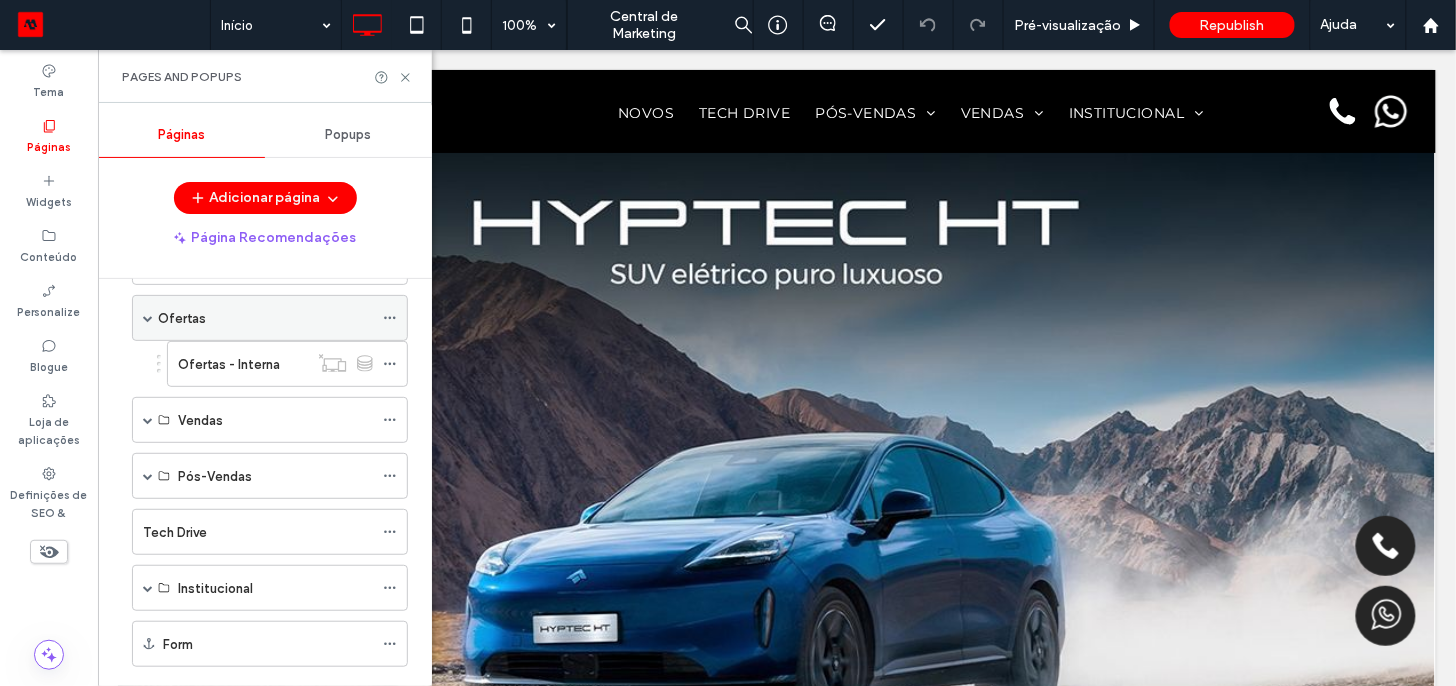 click 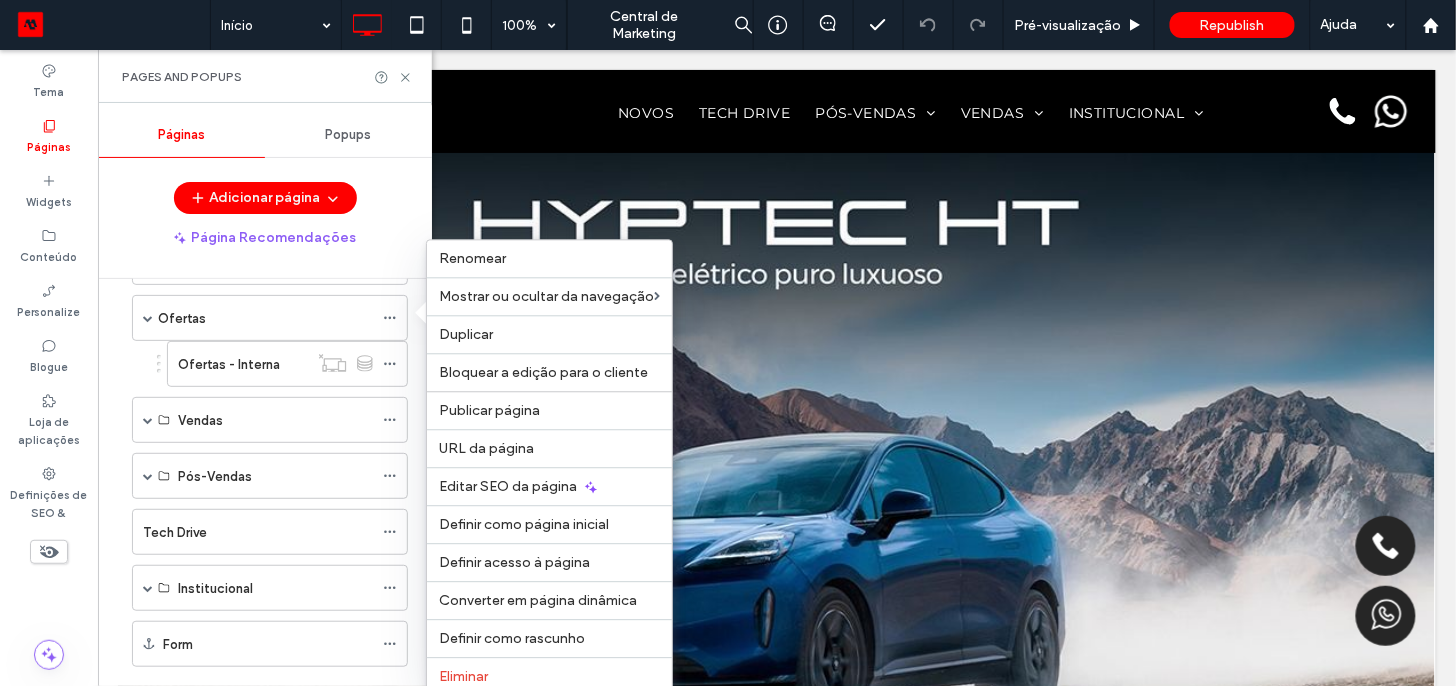 click on "Início Novos Novo - Interna Seminovos Seminovo - Interna Ofertas Ofertas - Interna Vendas Seguro Financiamento Pós-Vendas Serviços Serviços - Interna Peças e Acessórios Peças e Acessórios - Interna Agendar Revisão Tech Drive Institucional Fale Conosco Notícias Quem somos Trabalhe Conosco Política de Privacidade Termos de Uso Form solicitar cotacao Registe-se & login Sign in page" at bounding box center (277, 477) 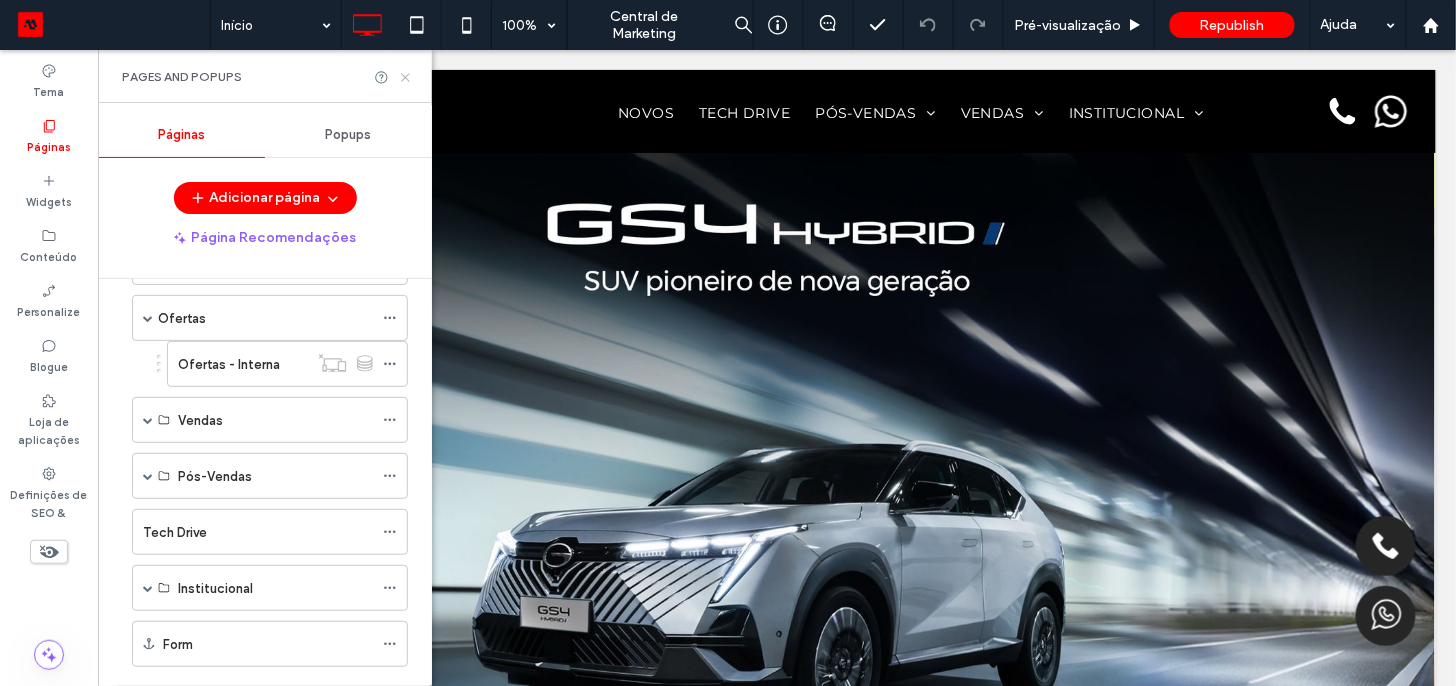 click 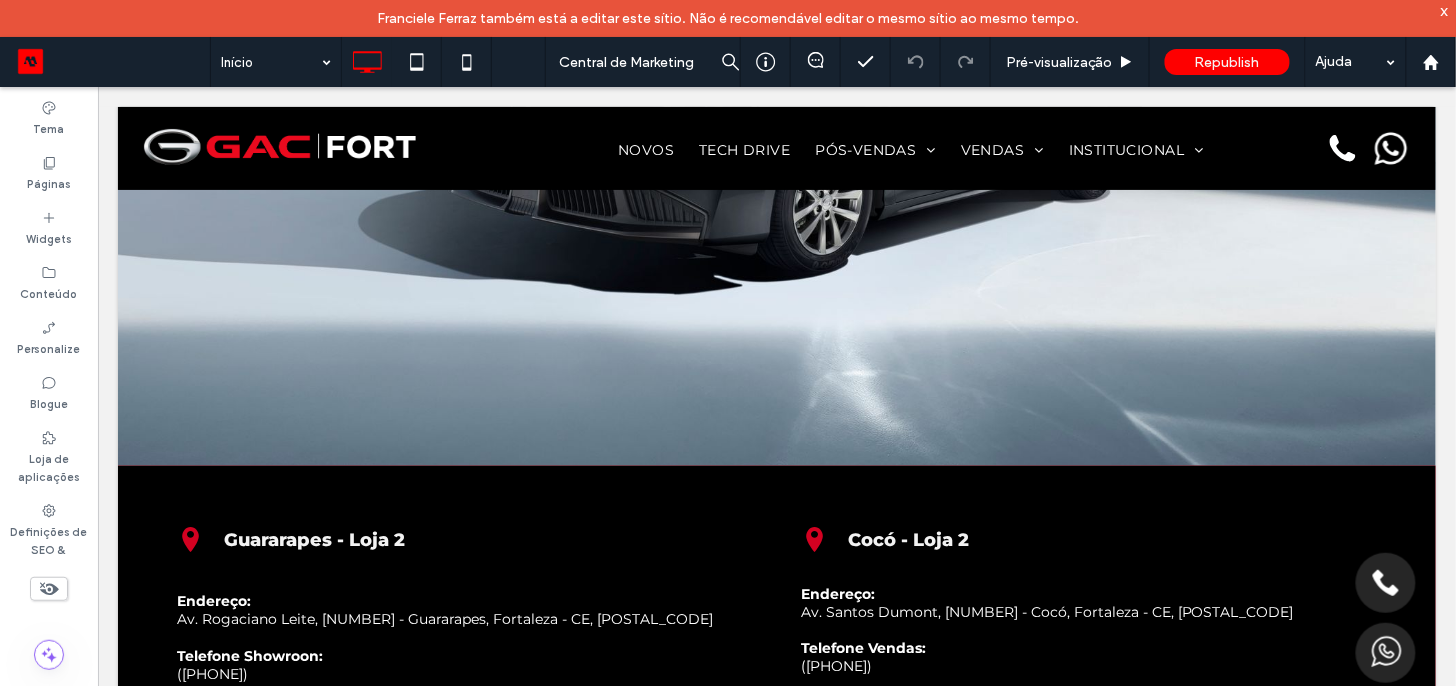 scroll, scrollTop: 6618, scrollLeft: 0, axis: vertical 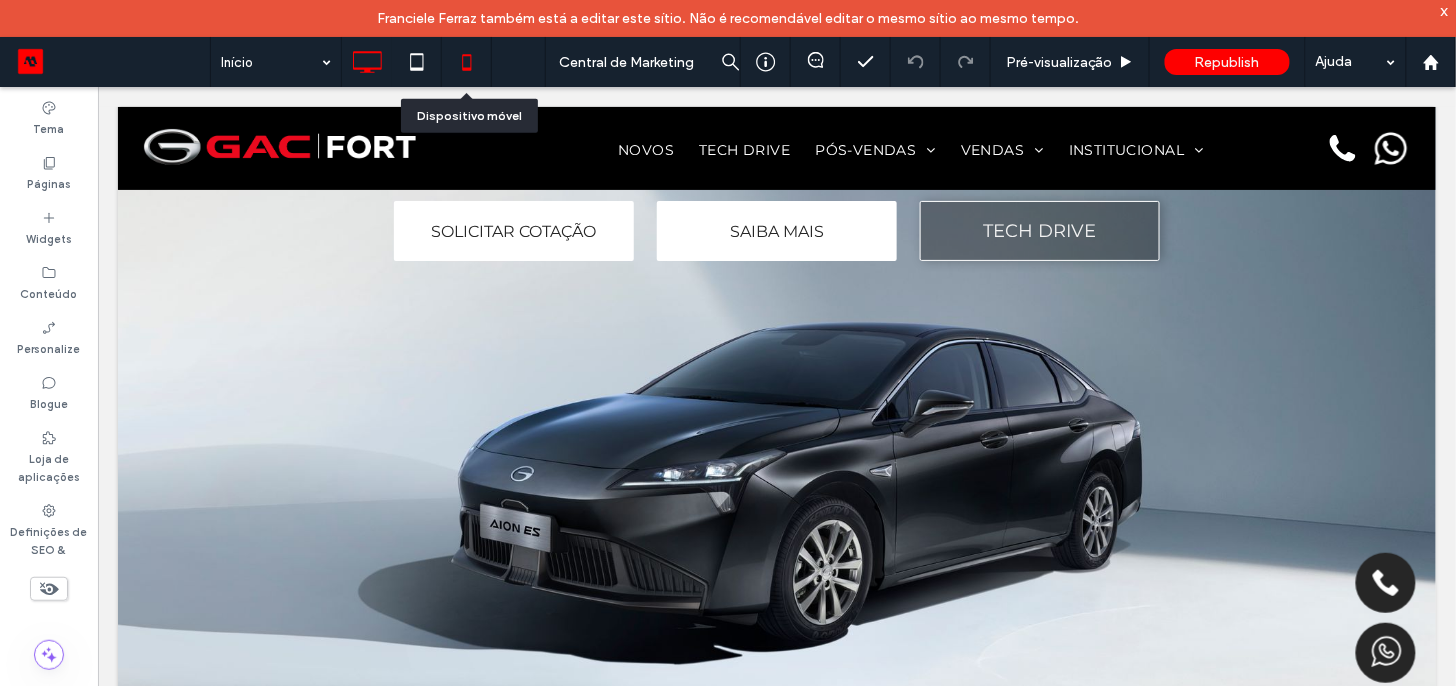 click 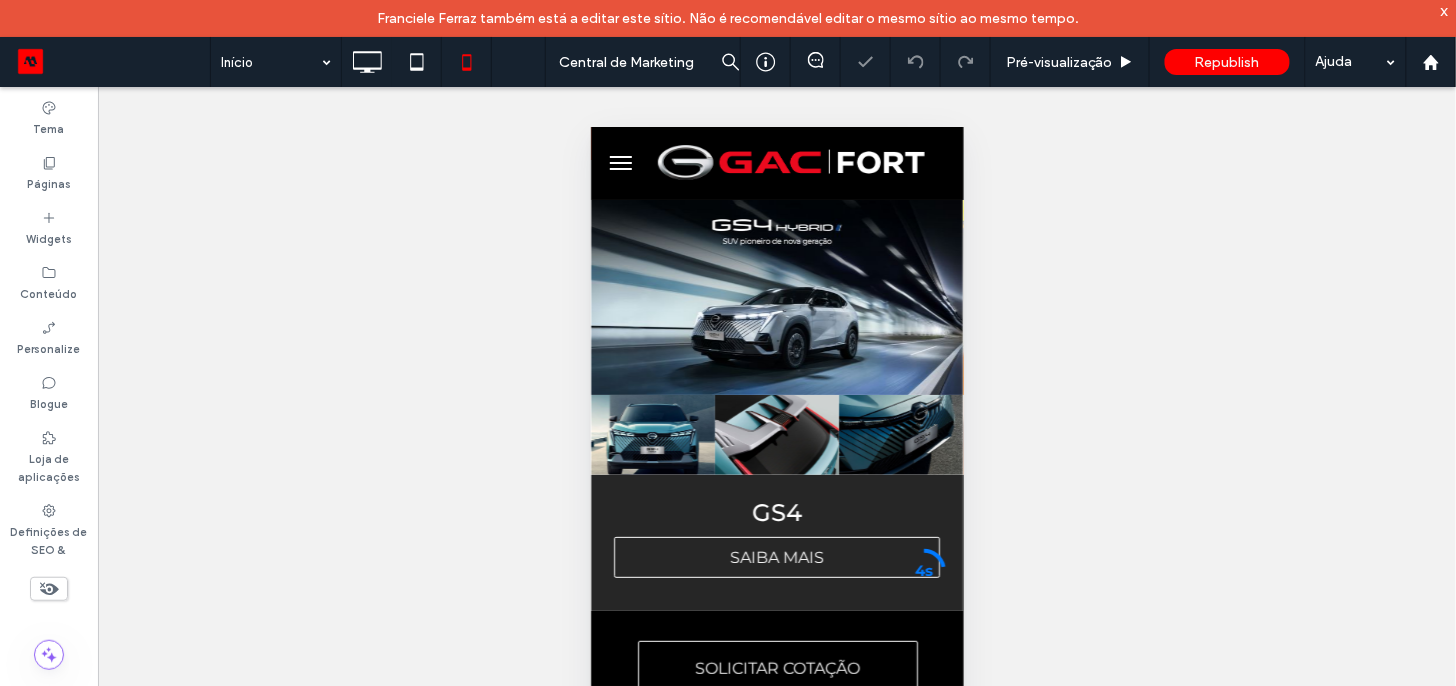 scroll, scrollTop: 727, scrollLeft: 0, axis: vertical 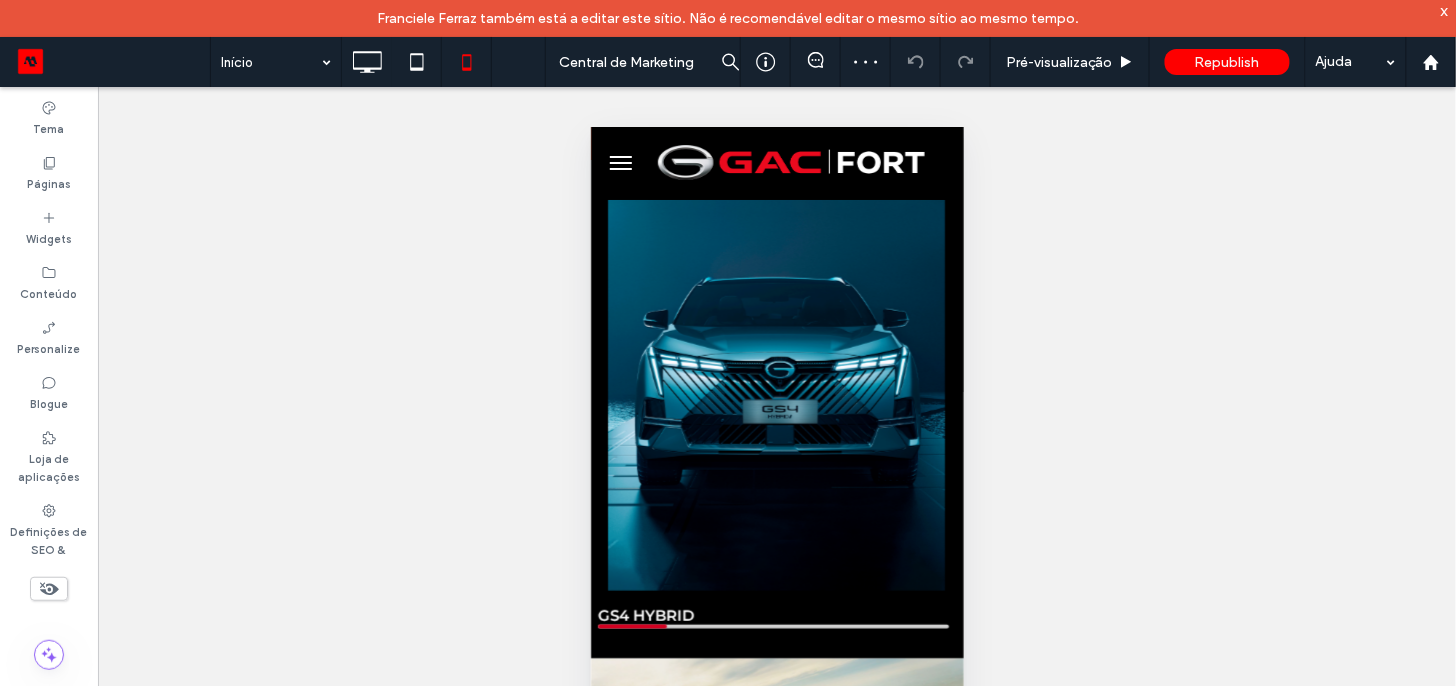 click at bounding box center [620, 162] 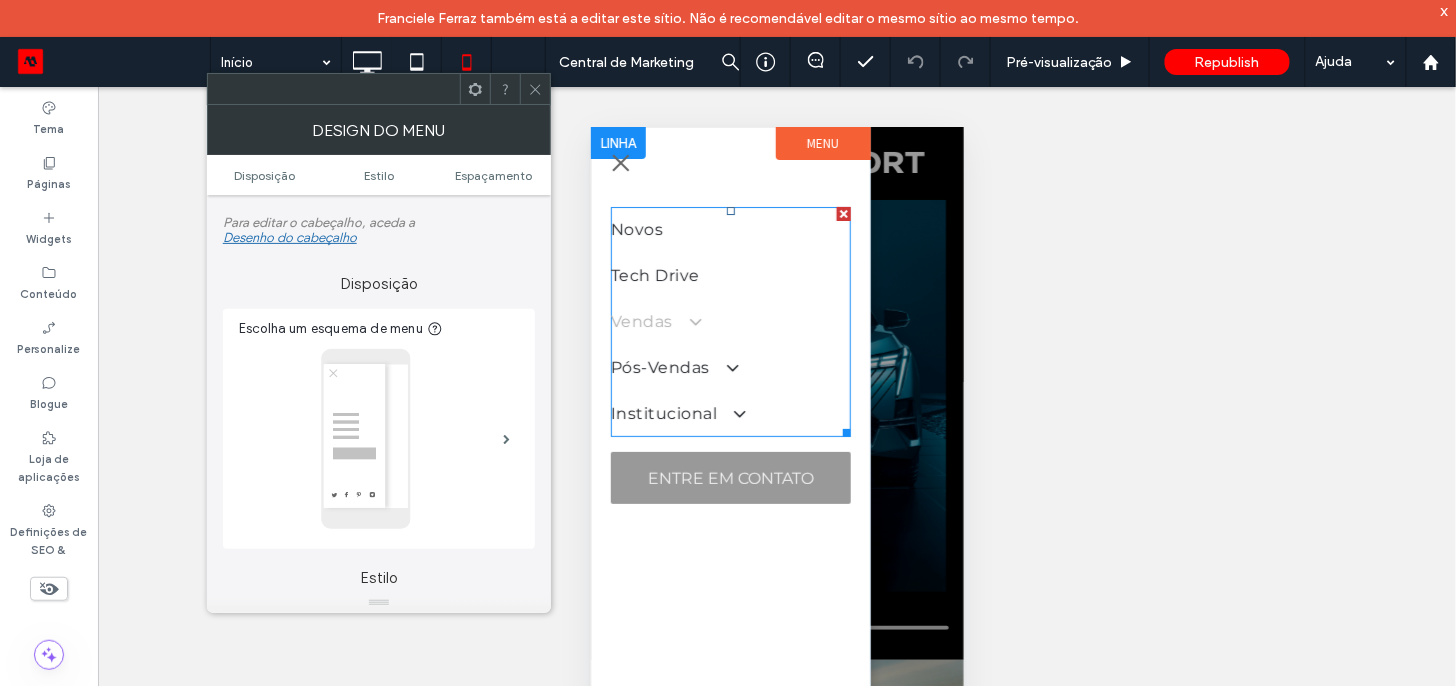 click at bounding box center [684, 320] 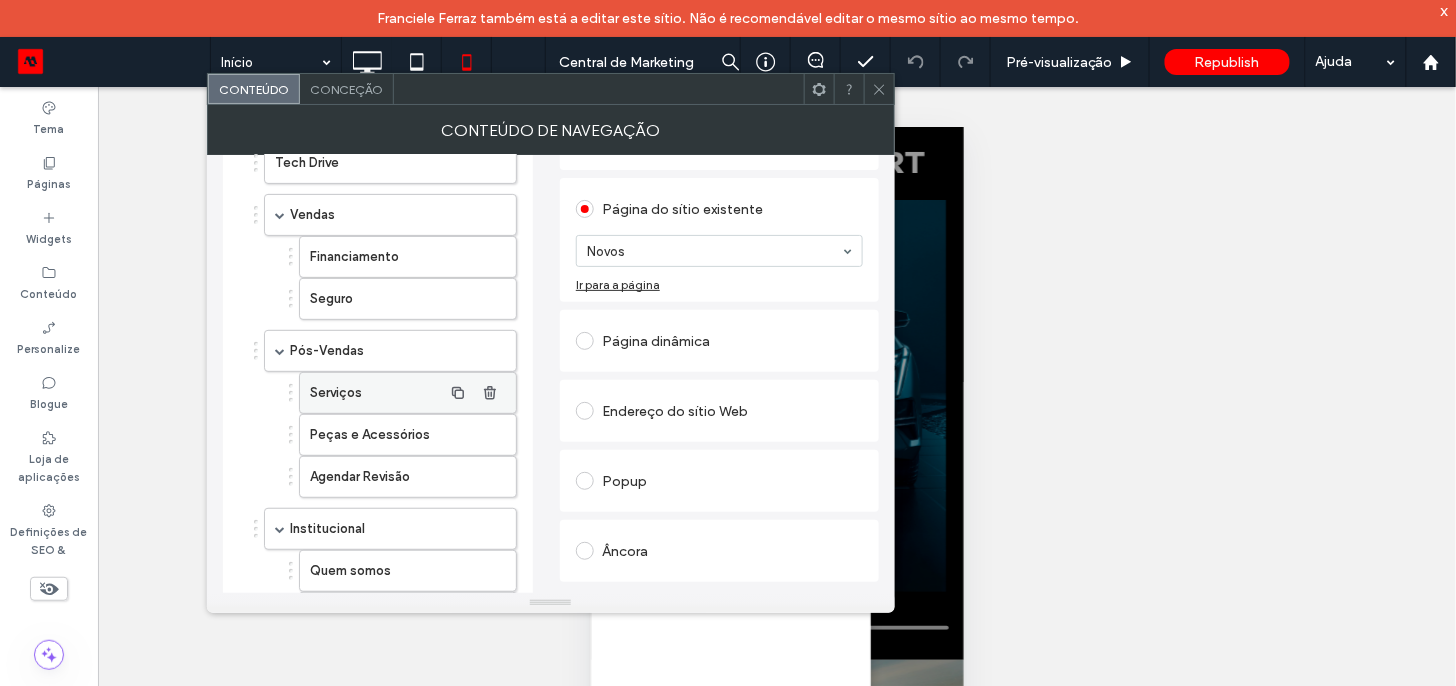 scroll, scrollTop: 0, scrollLeft: 0, axis: both 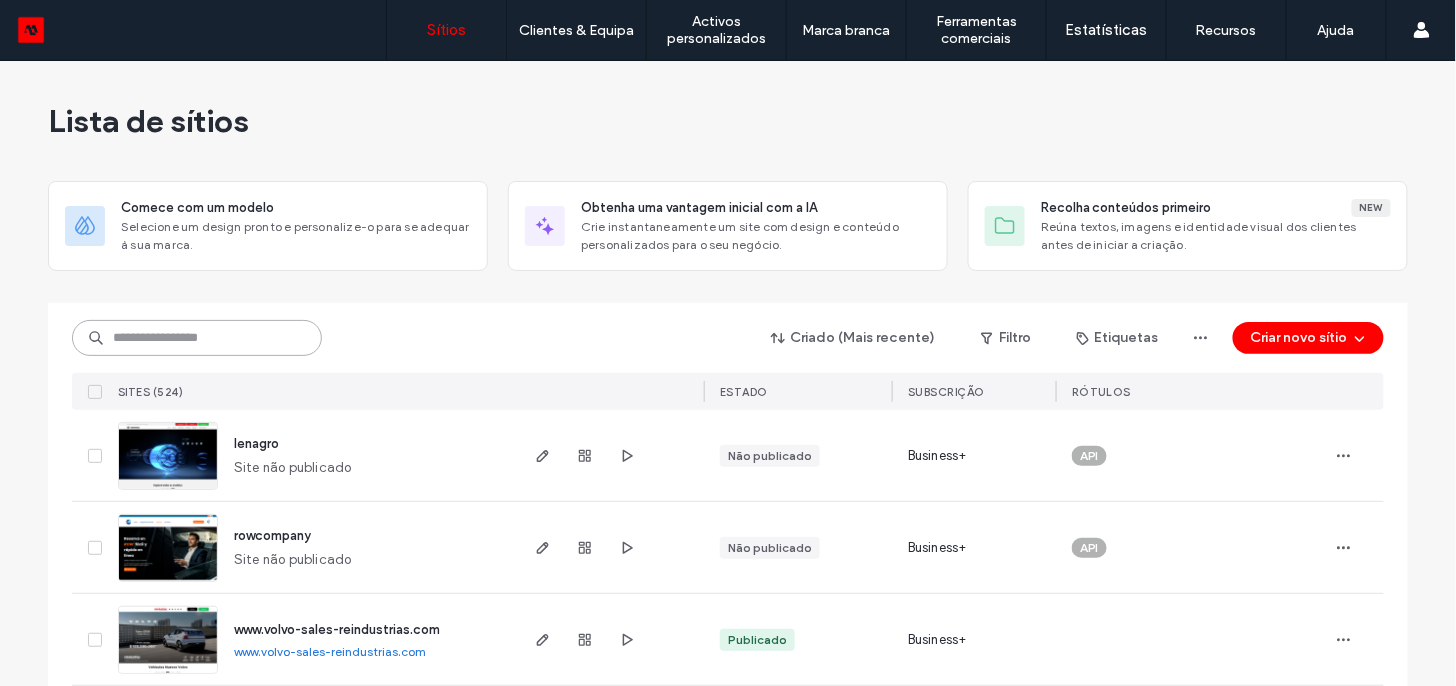 click at bounding box center [197, 338] 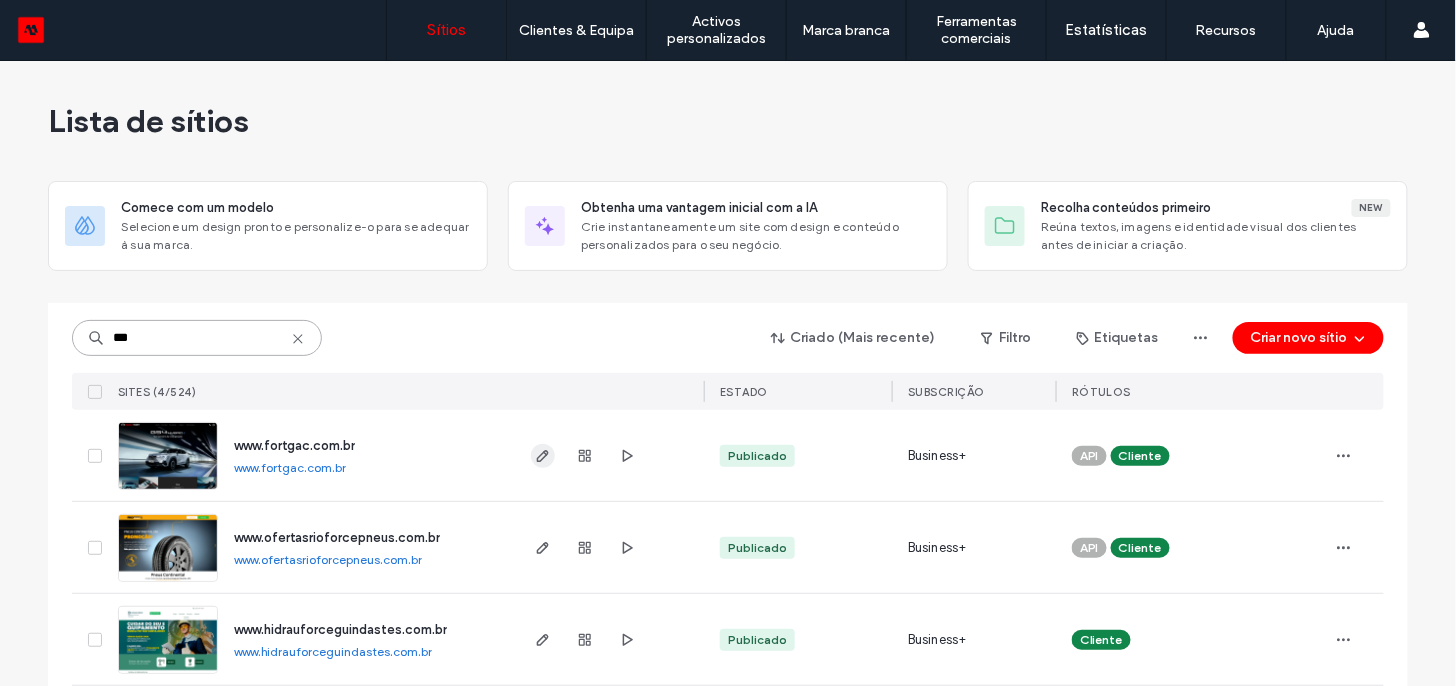 type on "***" 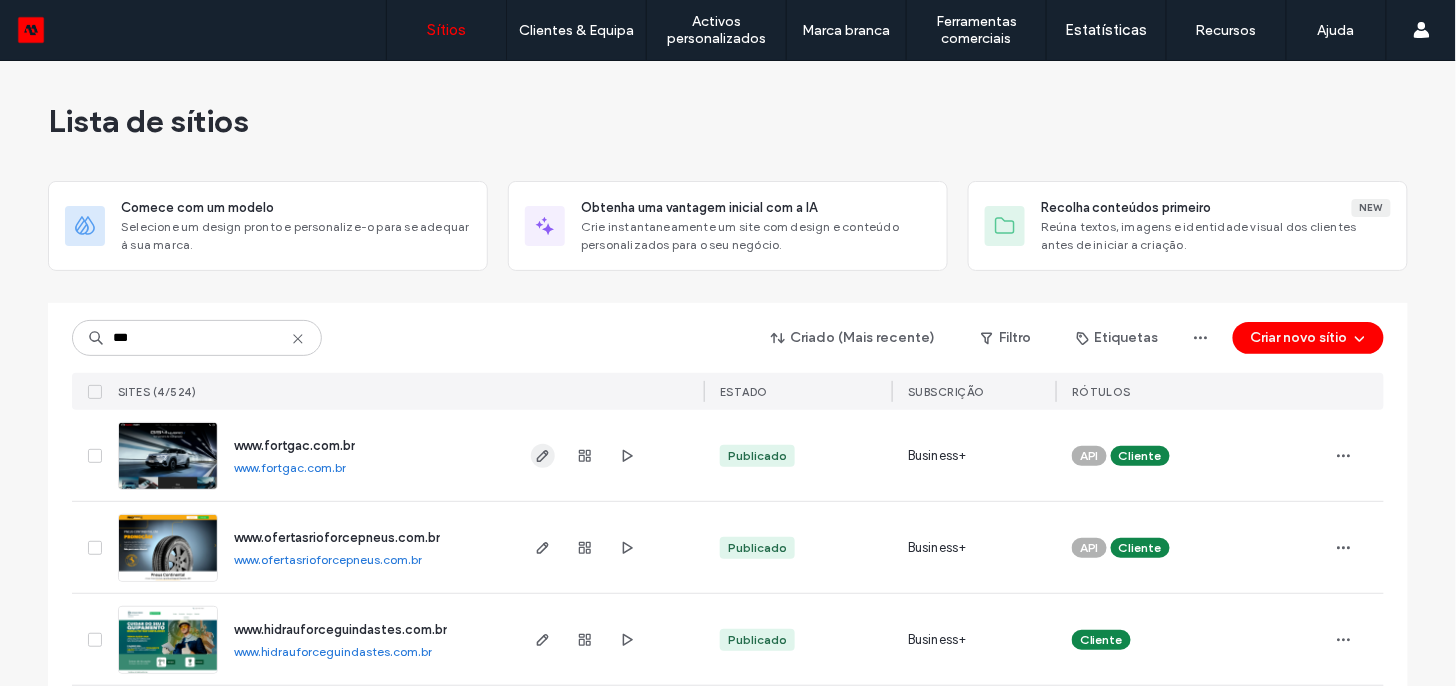 click 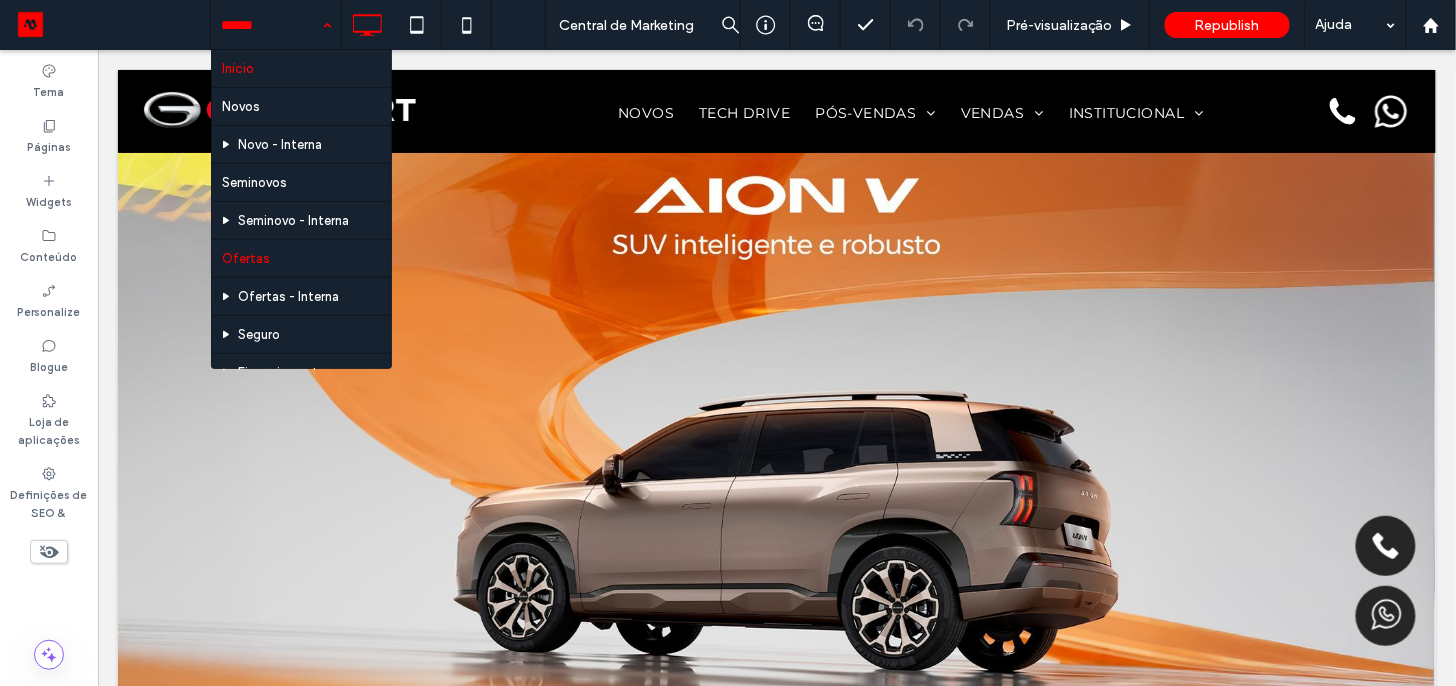scroll, scrollTop: 0, scrollLeft: 0, axis: both 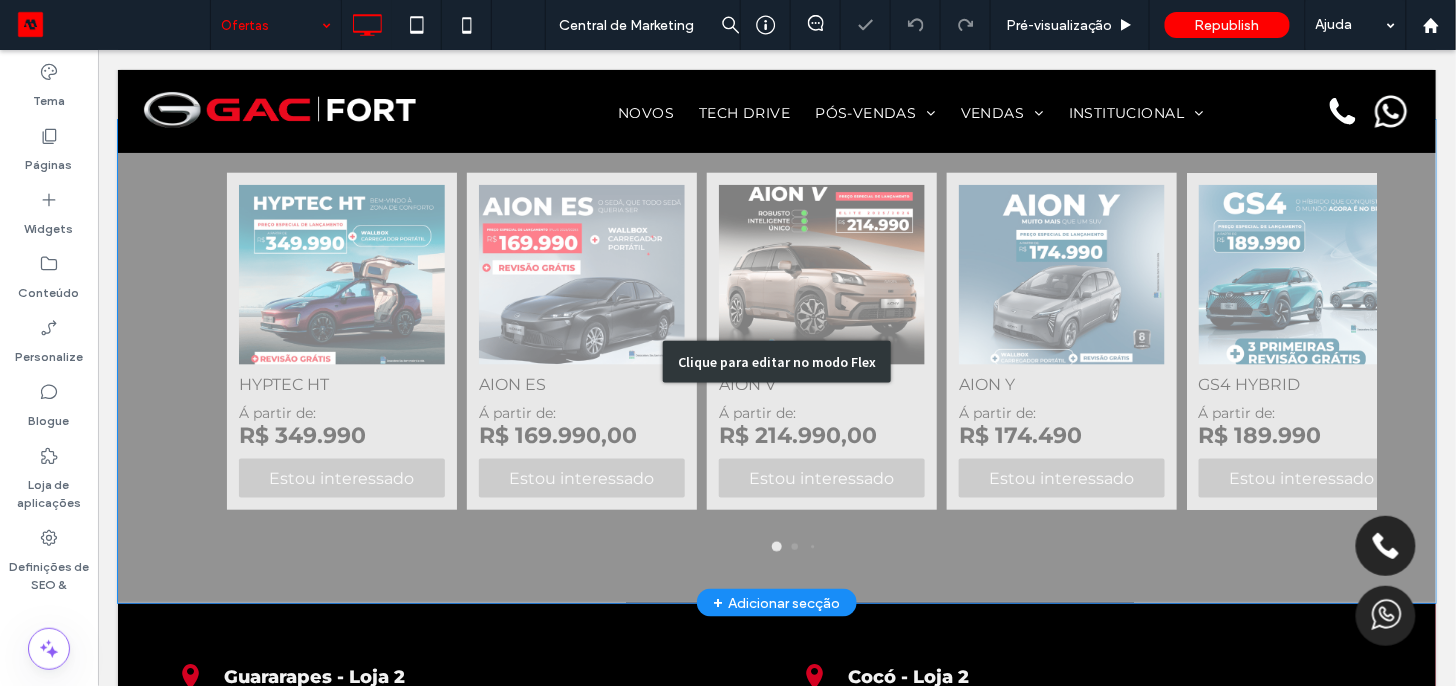 click on "Clique para editar no modo Flex" at bounding box center (776, 360) 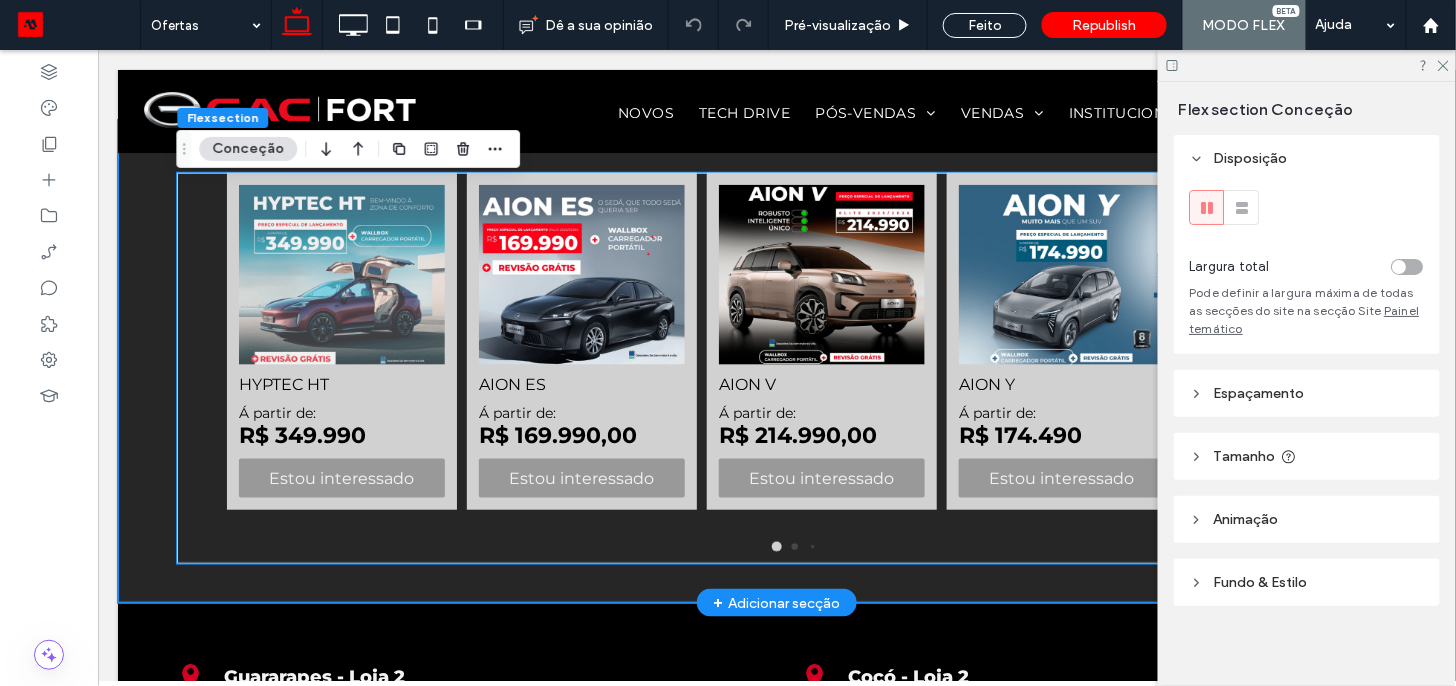 click at bounding box center (341, 274) 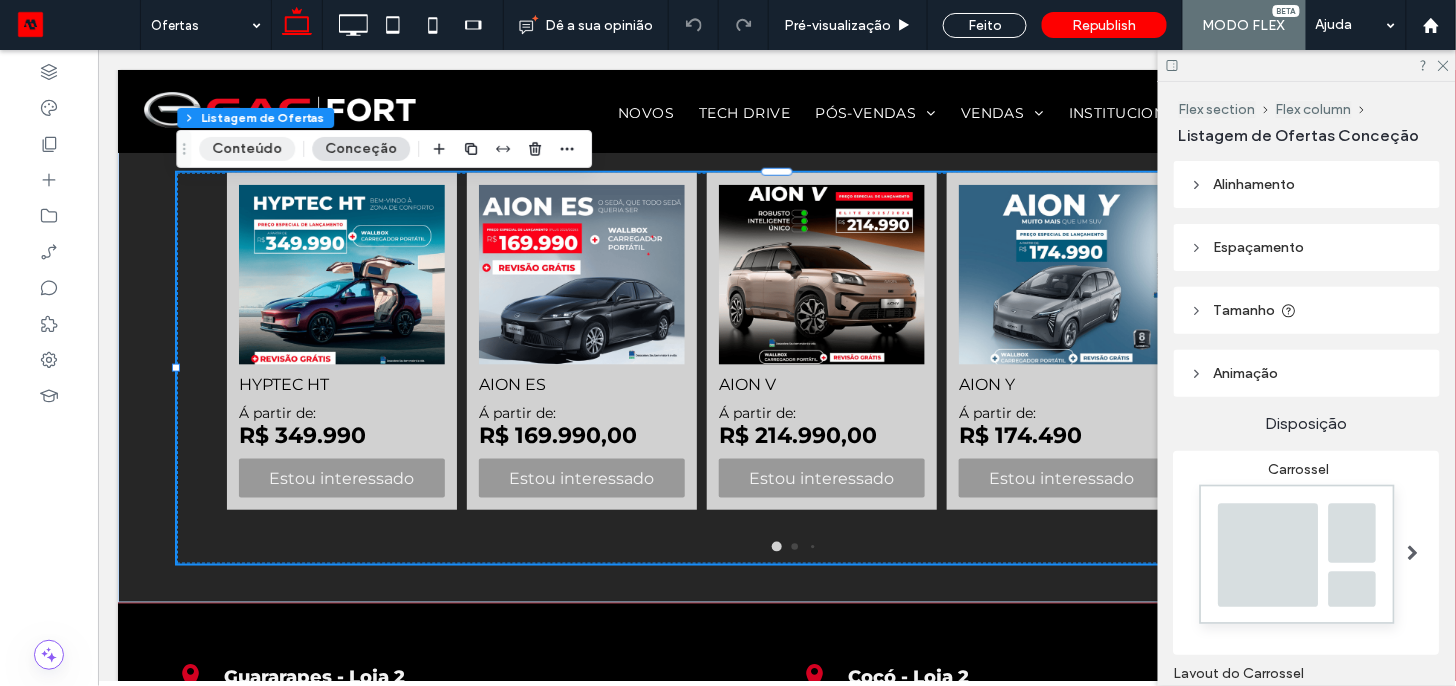 click on "Conteúdo" at bounding box center (247, 149) 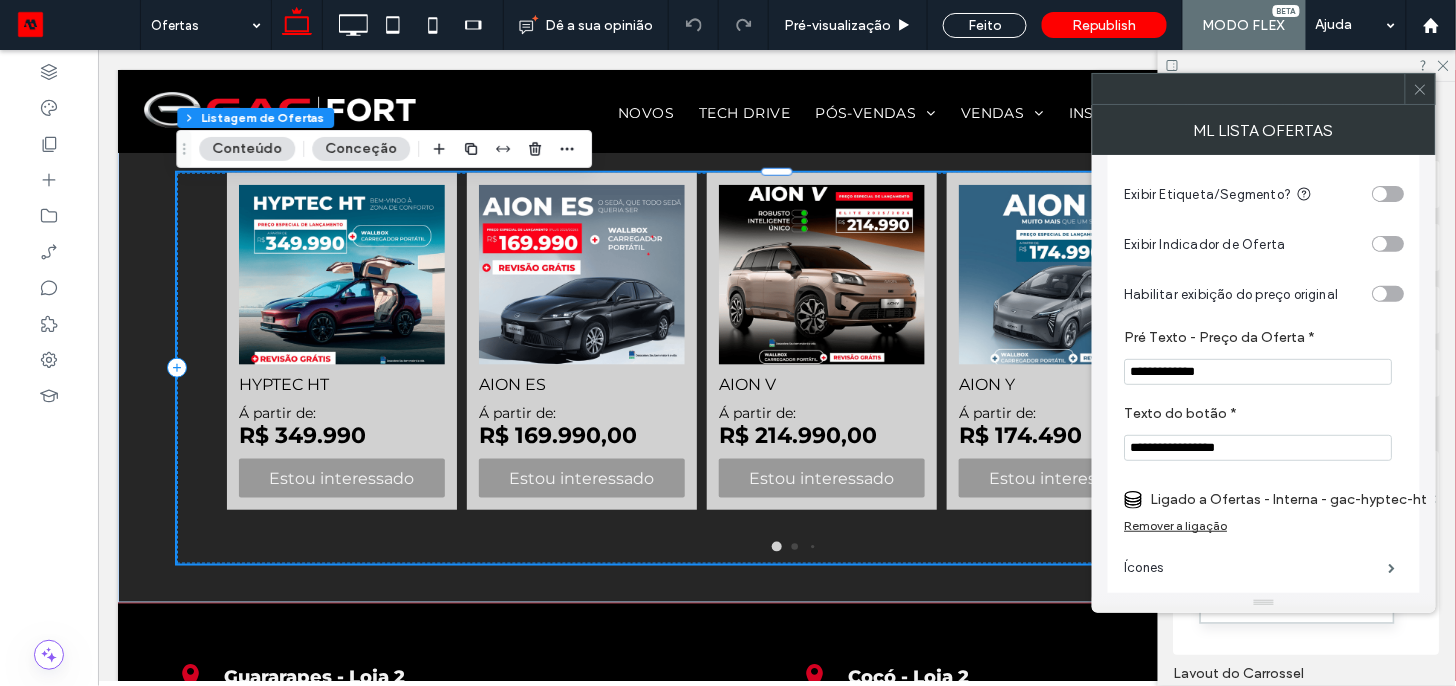 scroll, scrollTop: 220, scrollLeft: 0, axis: vertical 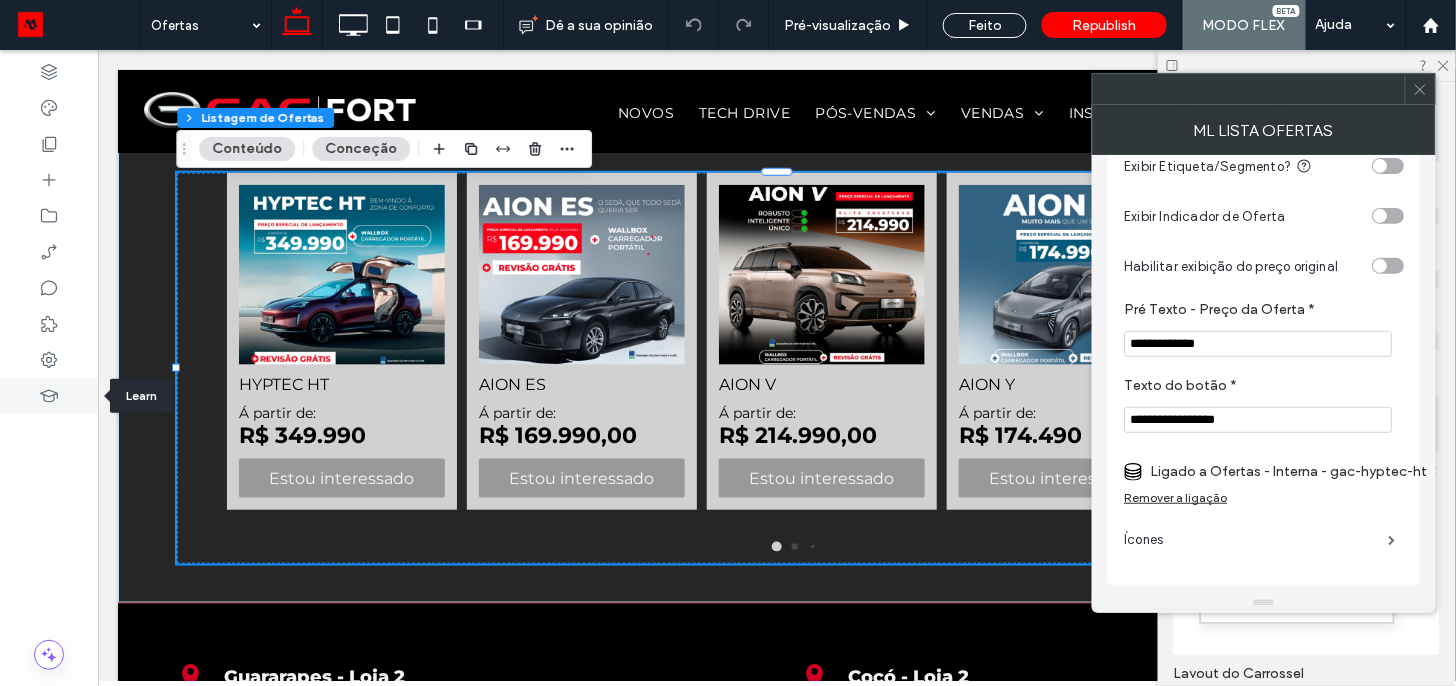 click 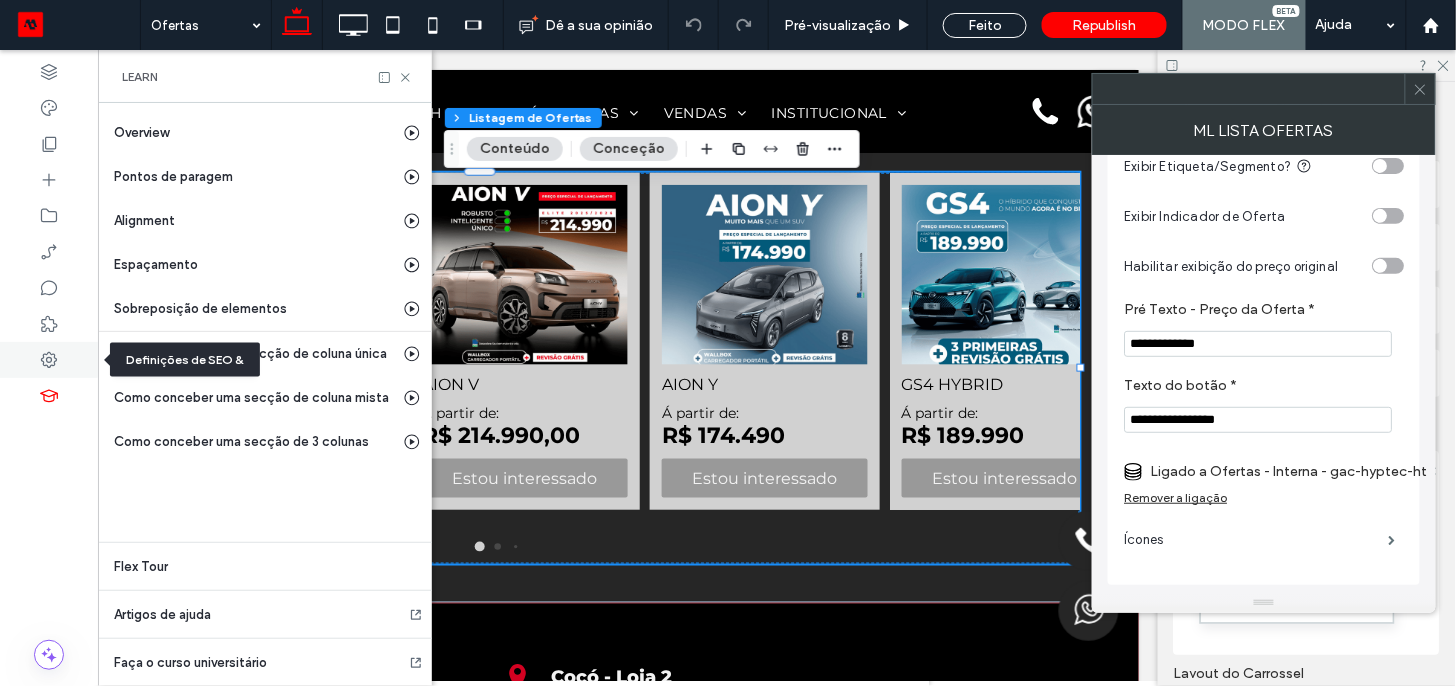 click 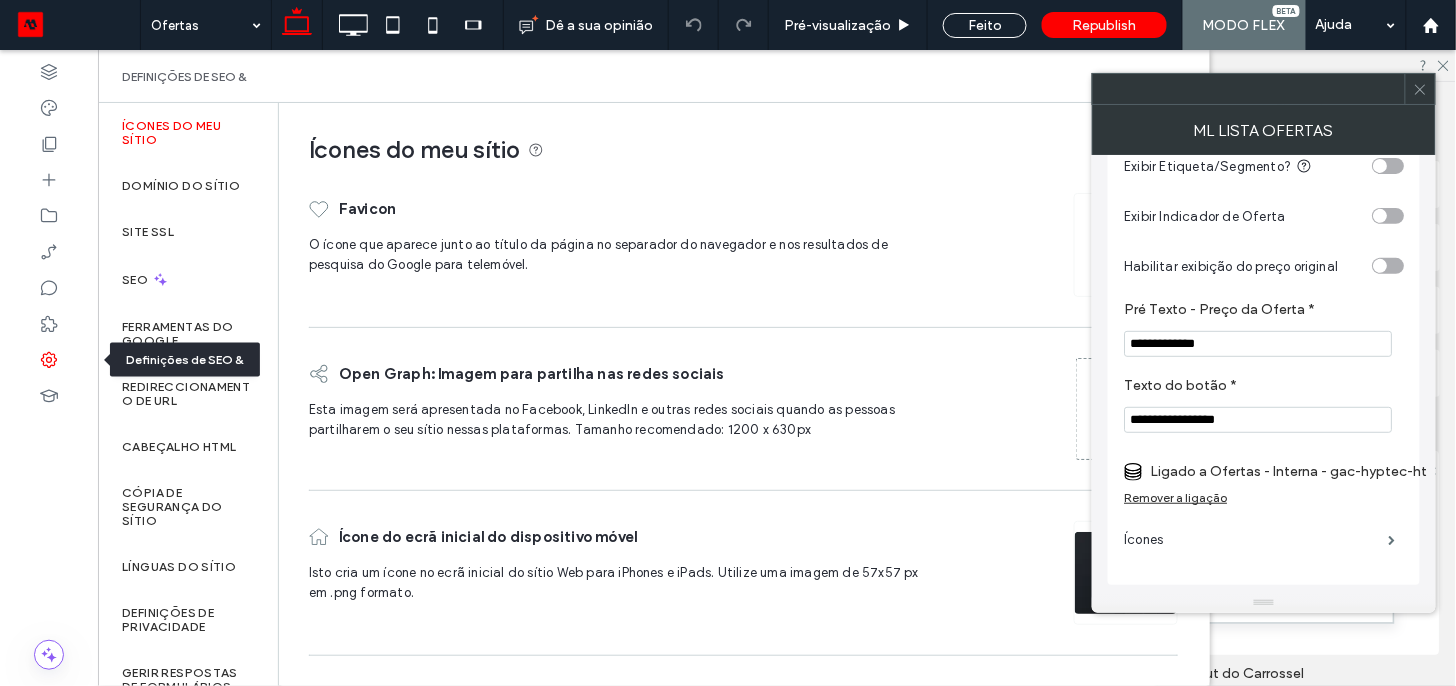 scroll, scrollTop: 0, scrollLeft: 297, axis: horizontal 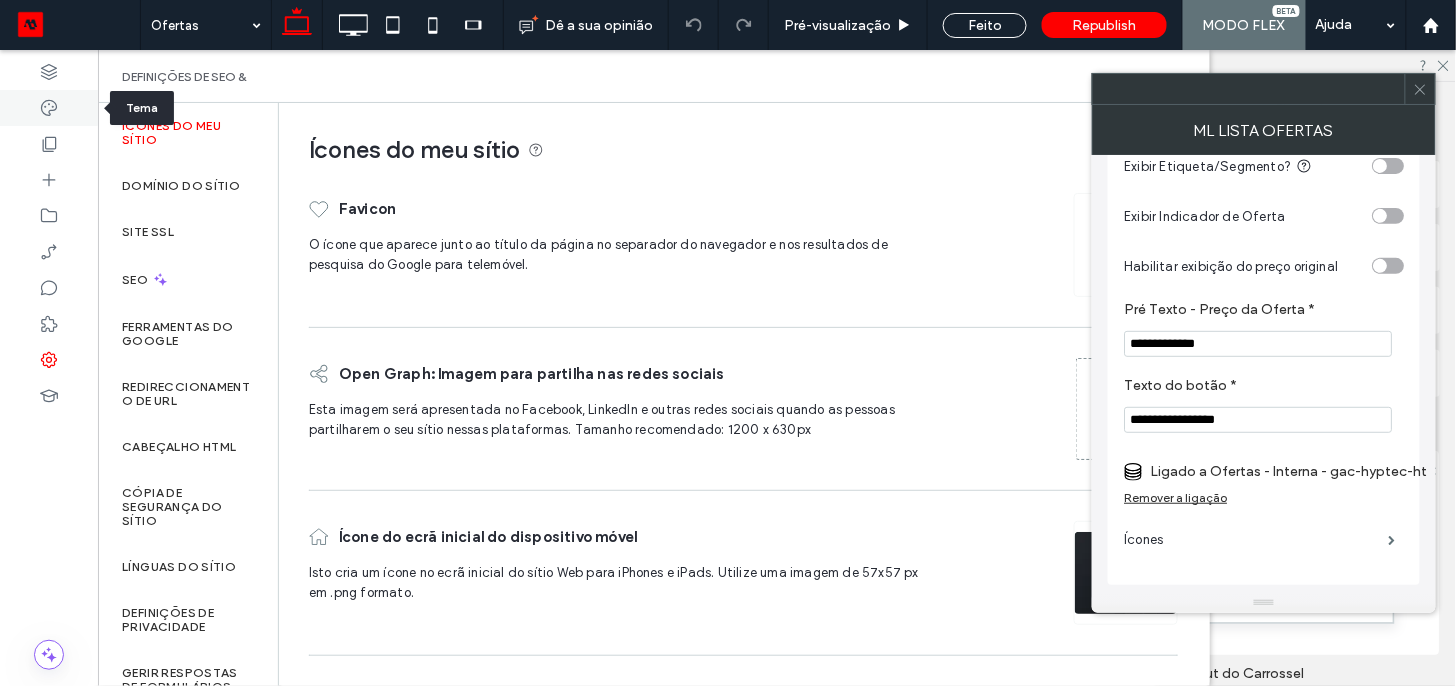click 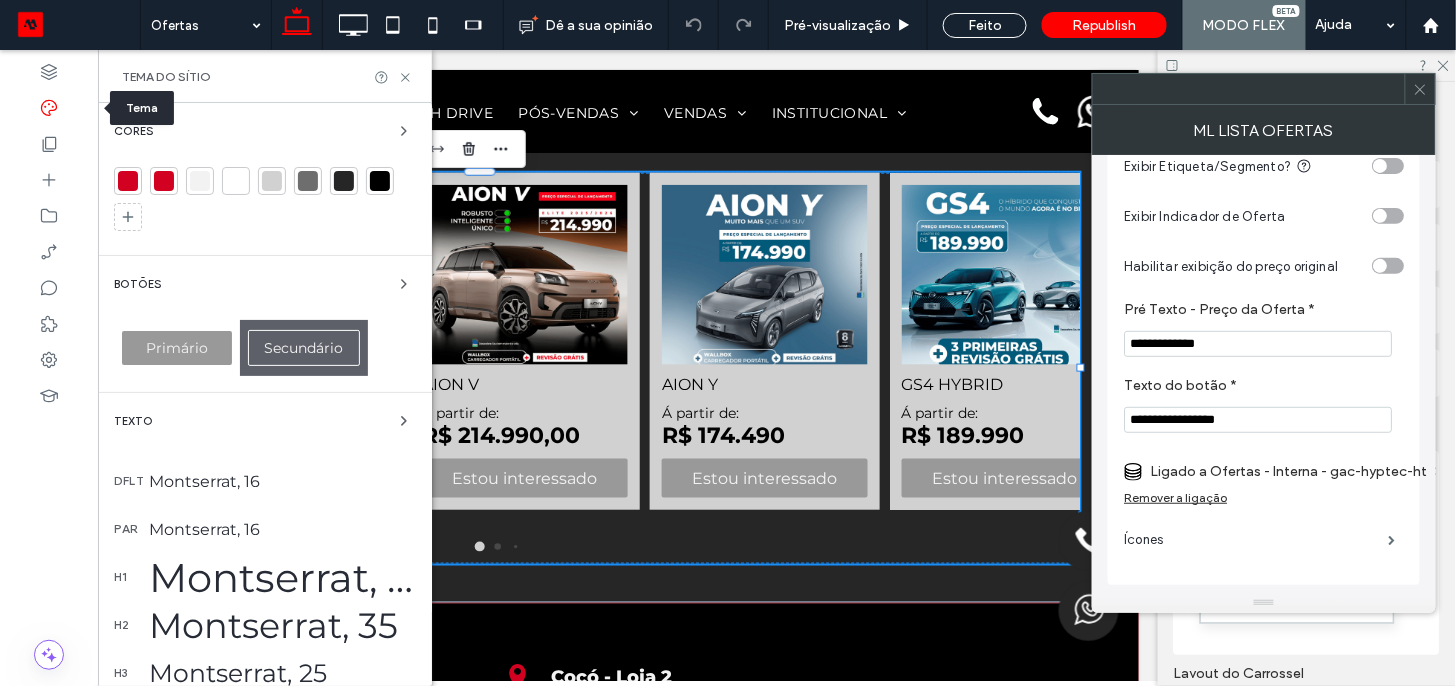 click at bounding box center [49, 108] 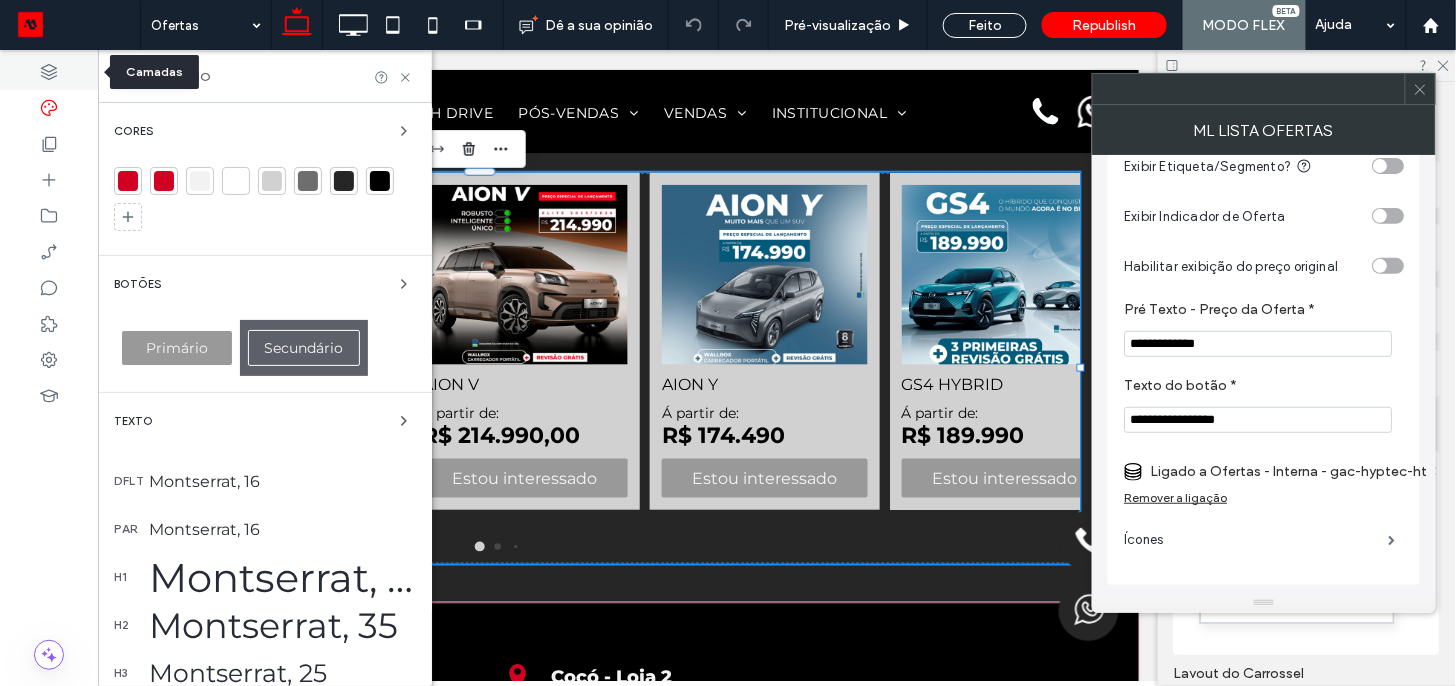 click at bounding box center (49, 72) 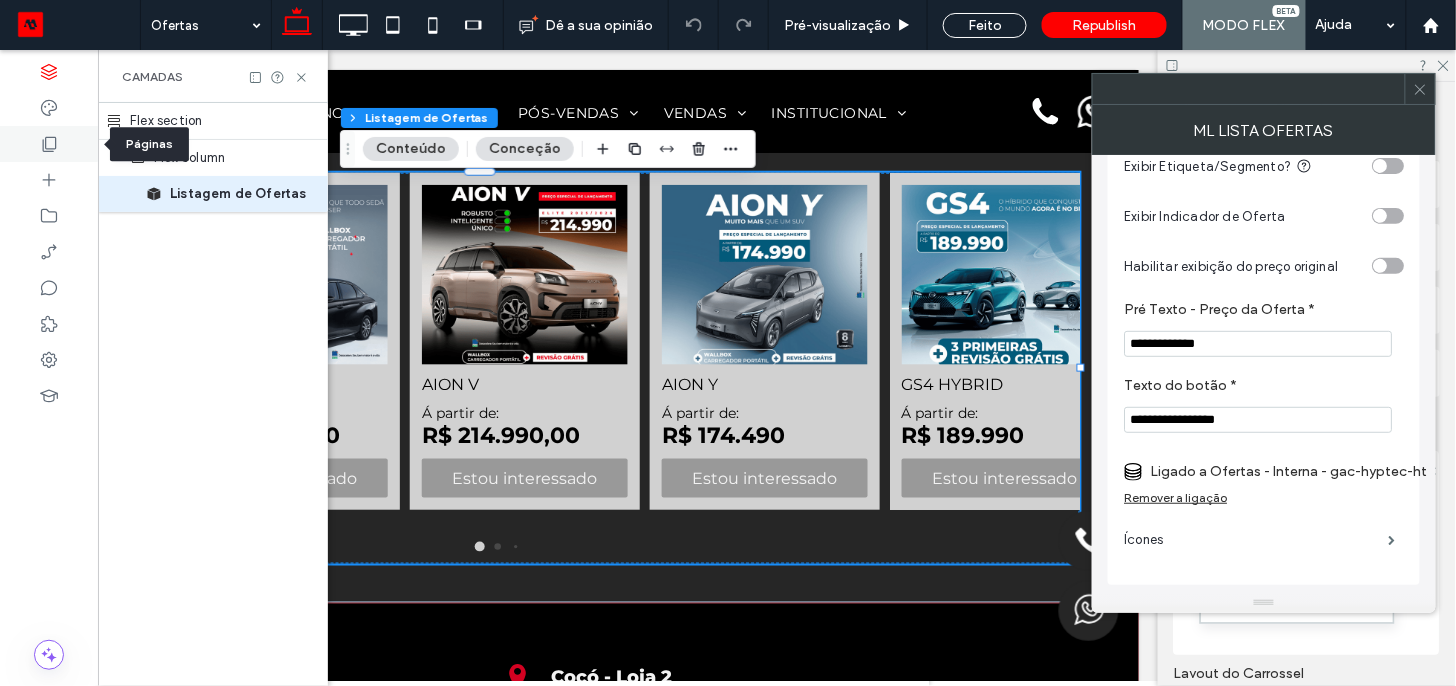 click 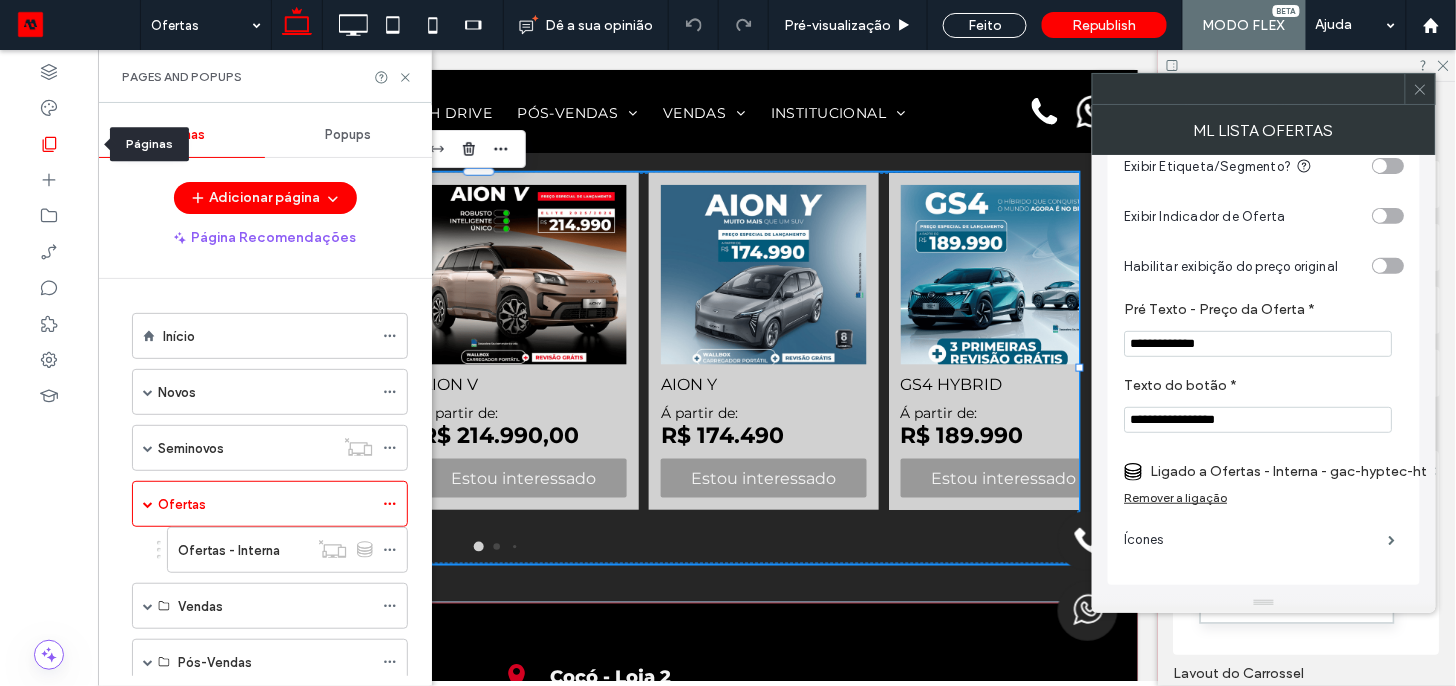 scroll, scrollTop: 0, scrollLeft: 297, axis: horizontal 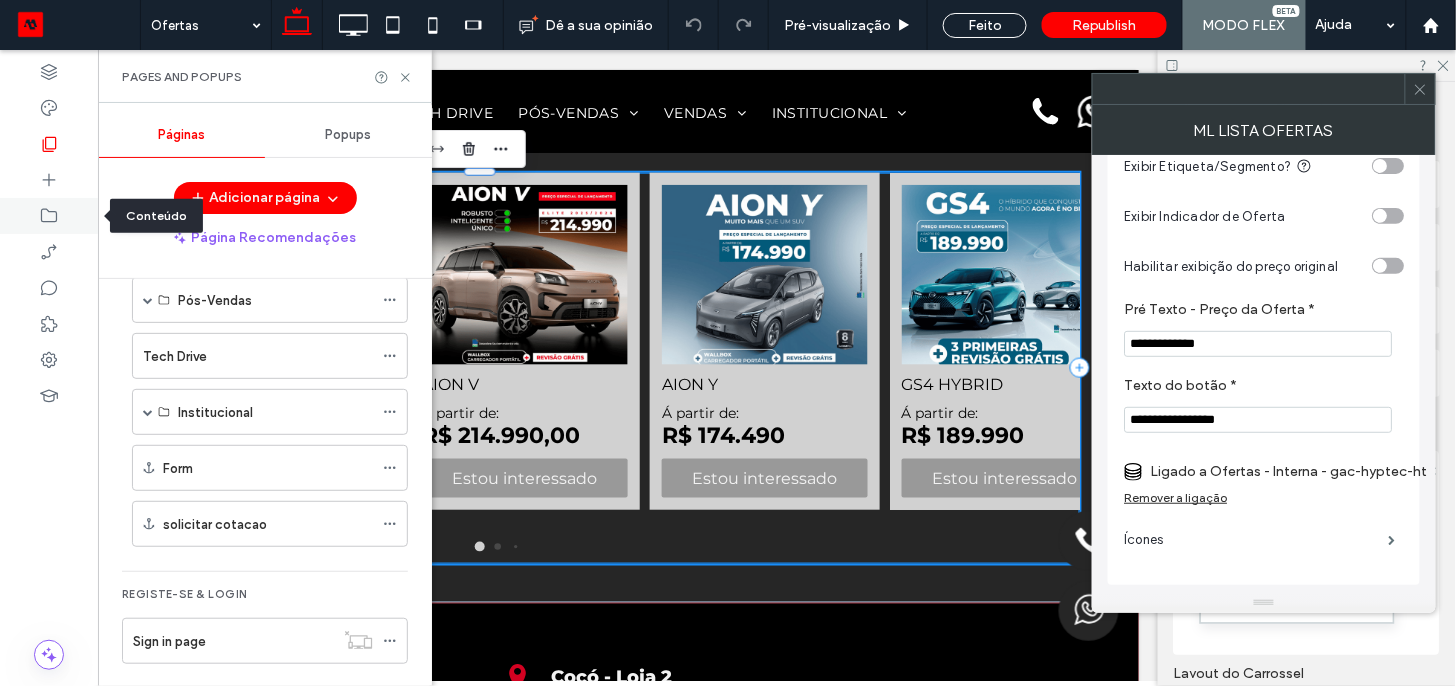 click at bounding box center (49, 216) 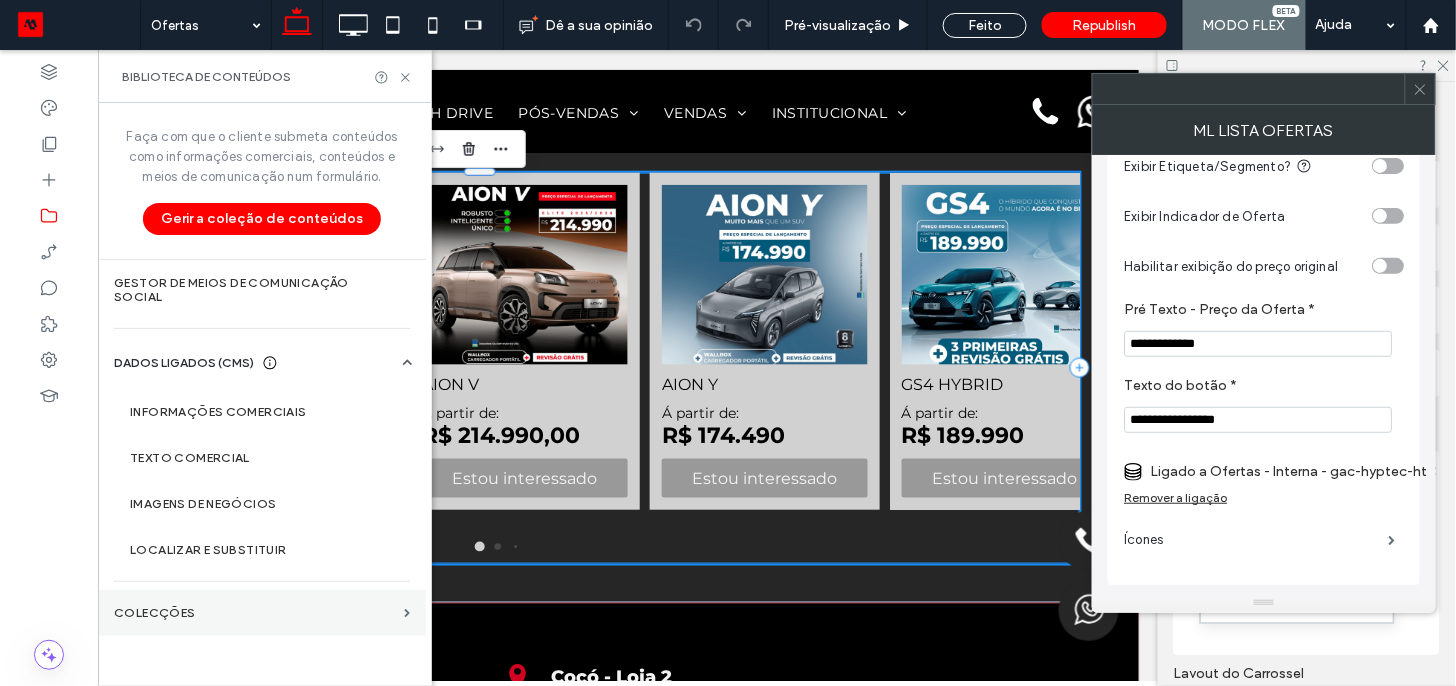 click on "Colecções" at bounding box center (255, 613) 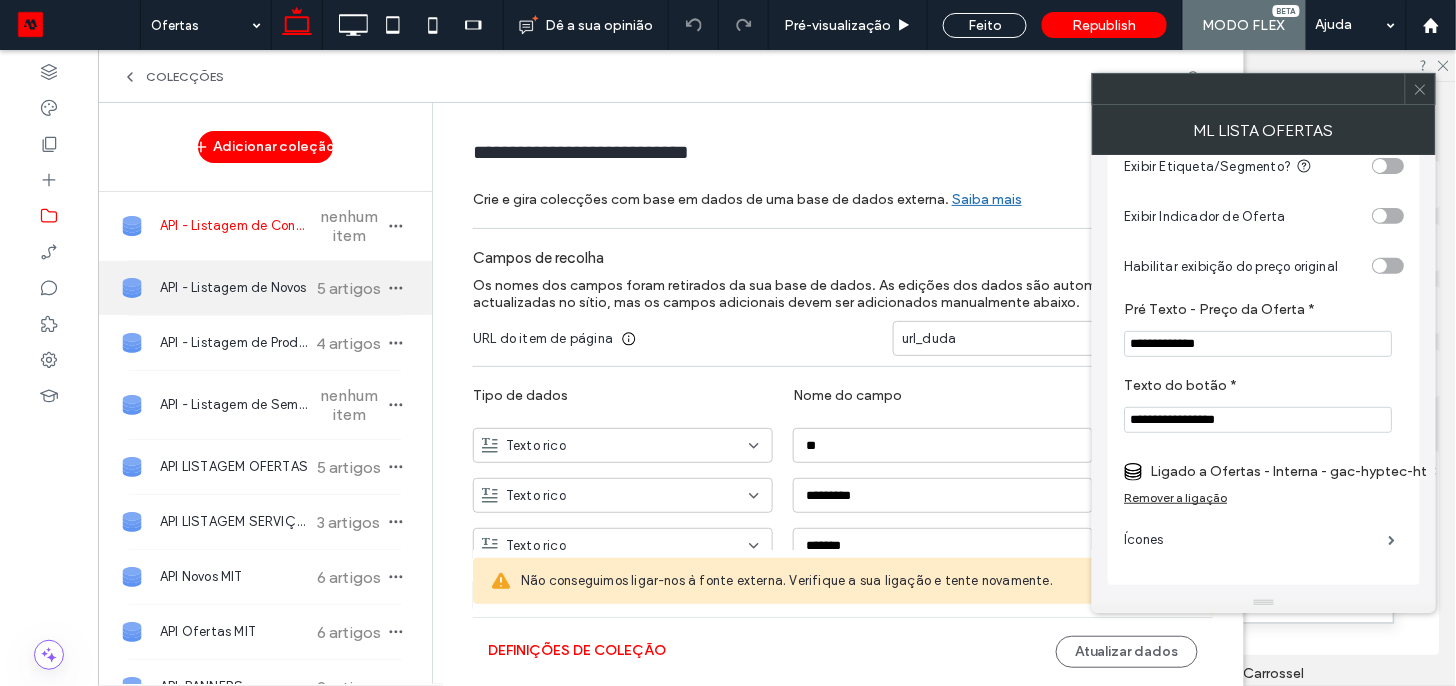 click on "API - Listagem de Novos" at bounding box center (234, 288) 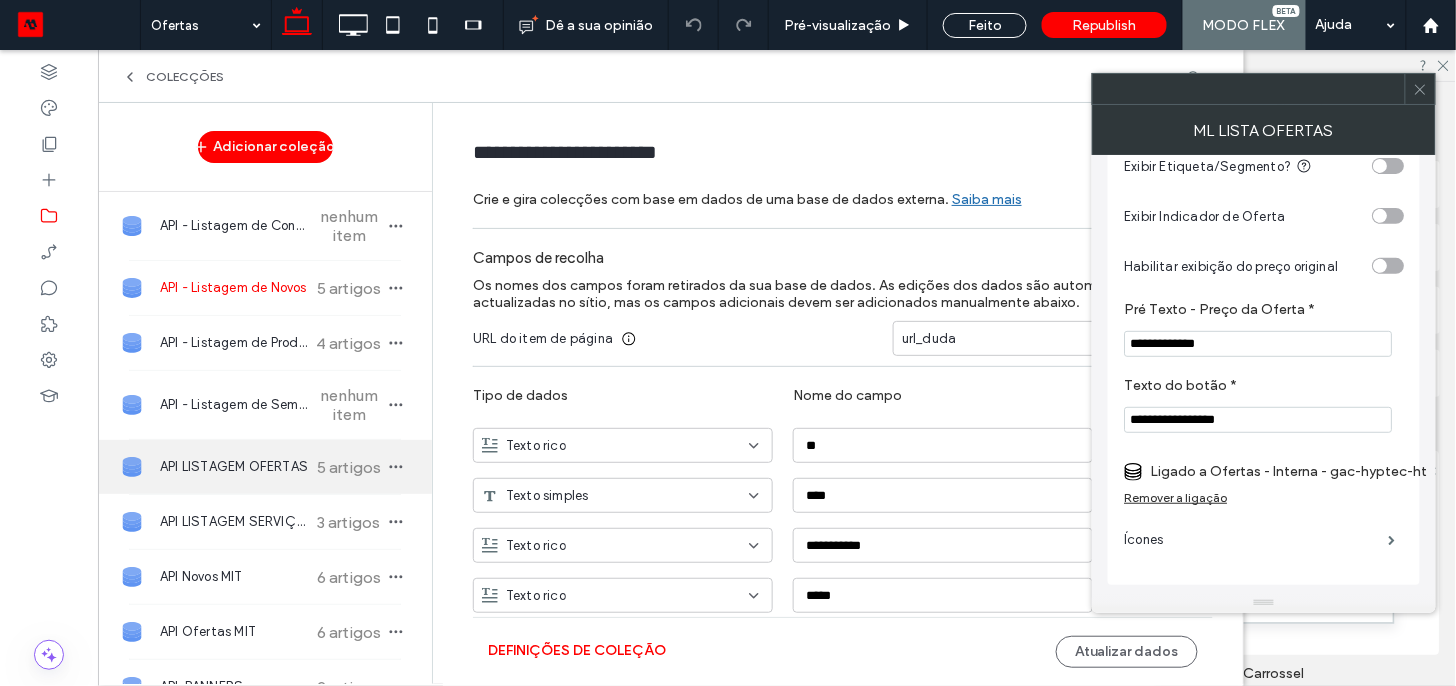 click on "API LISTAGEM OFERTAS" at bounding box center [234, 467] 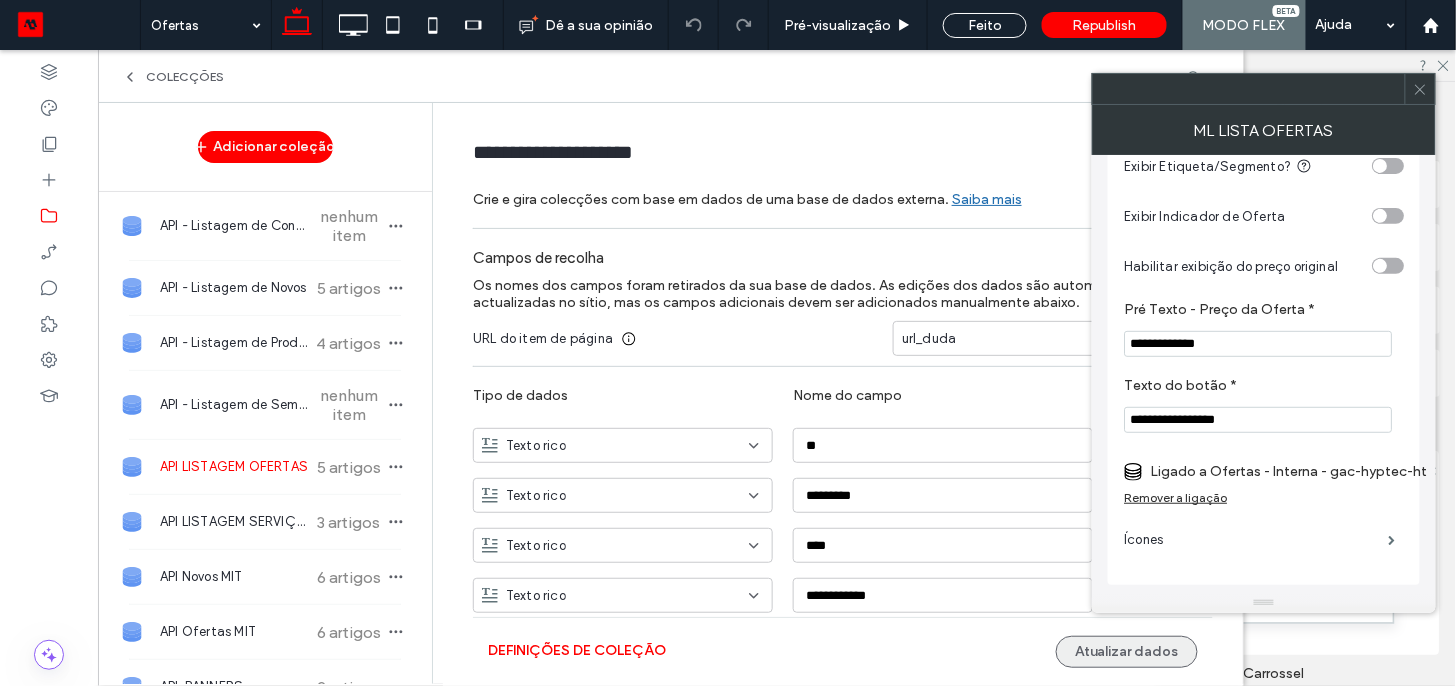 click on "Atualizar dados" at bounding box center [1127, 652] 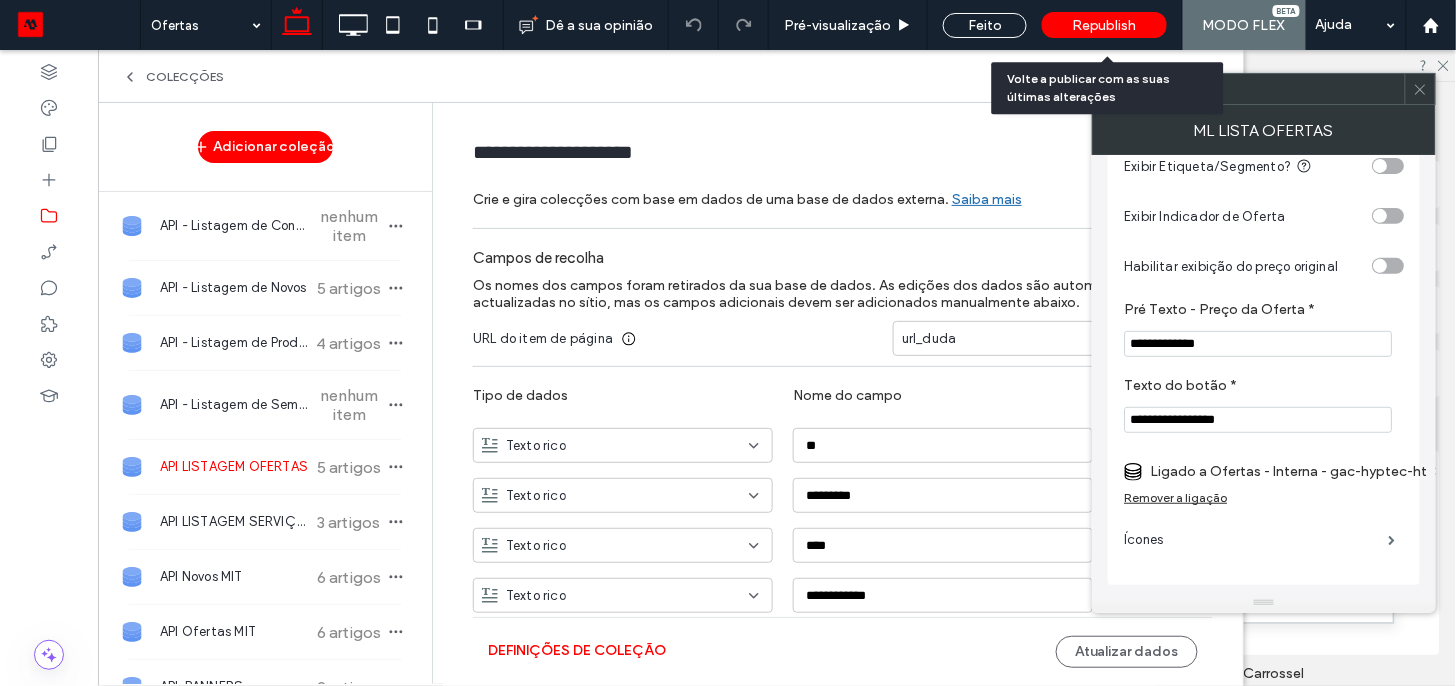 click on "Republish" at bounding box center [1104, 25] 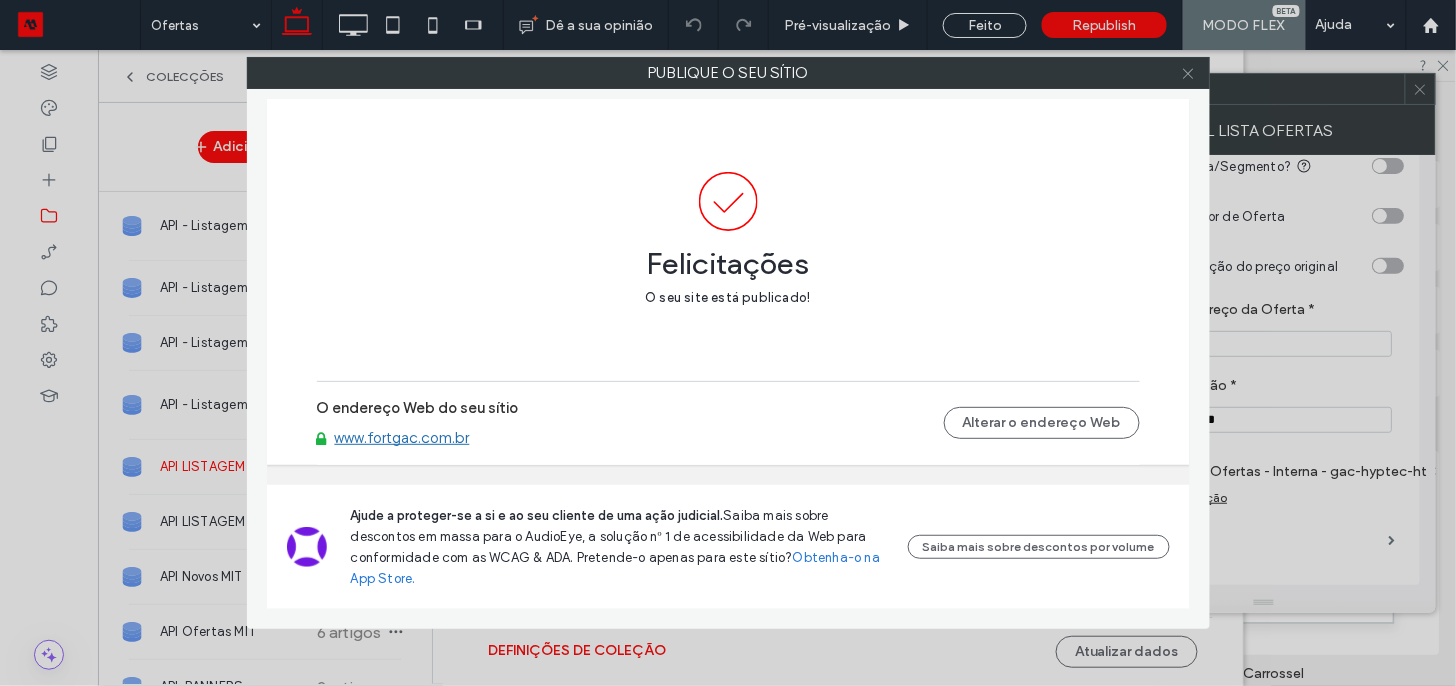 click 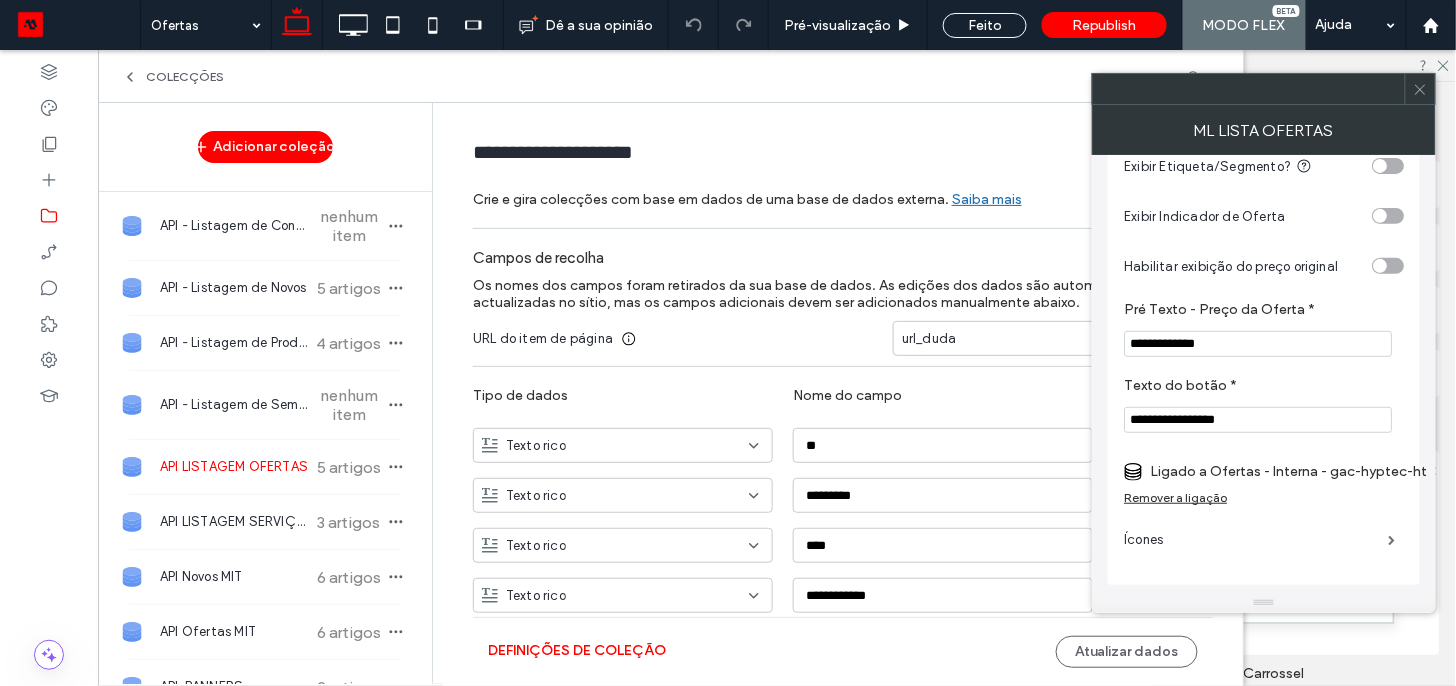 click 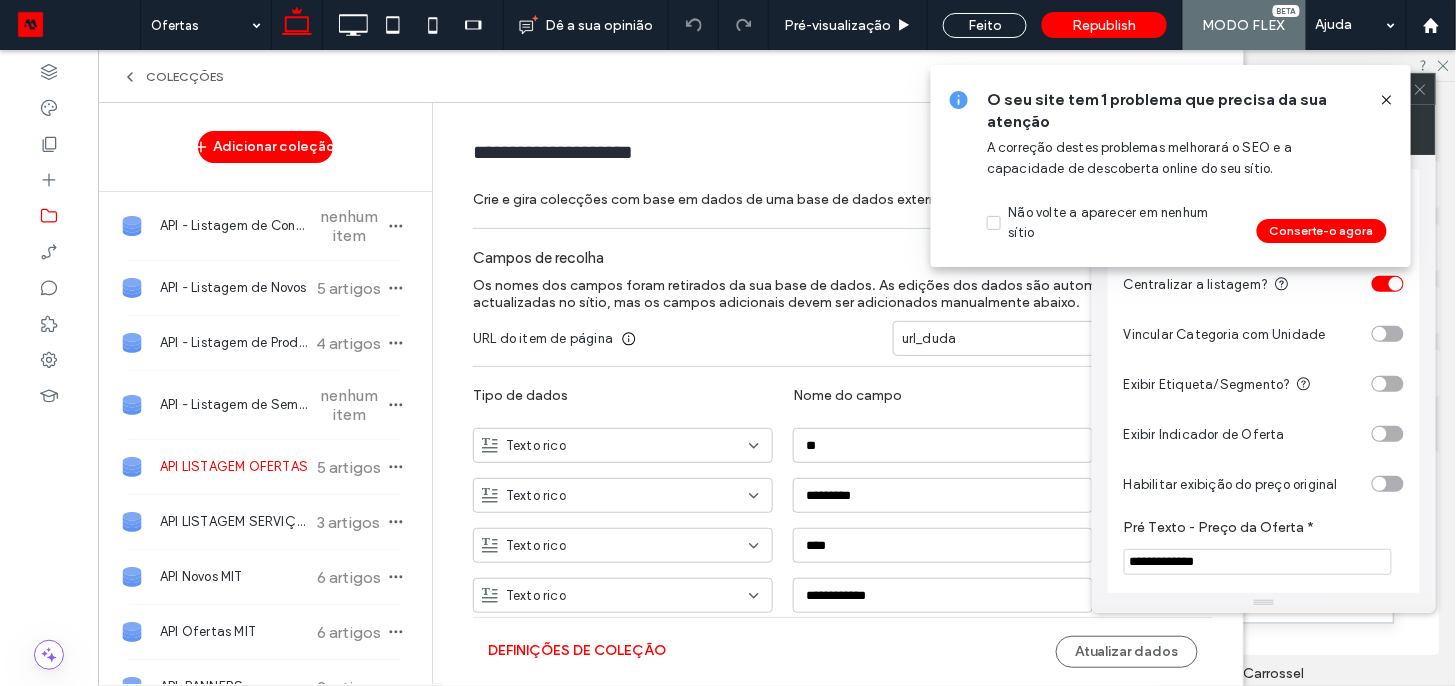 scroll, scrollTop: 0, scrollLeft: 0, axis: both 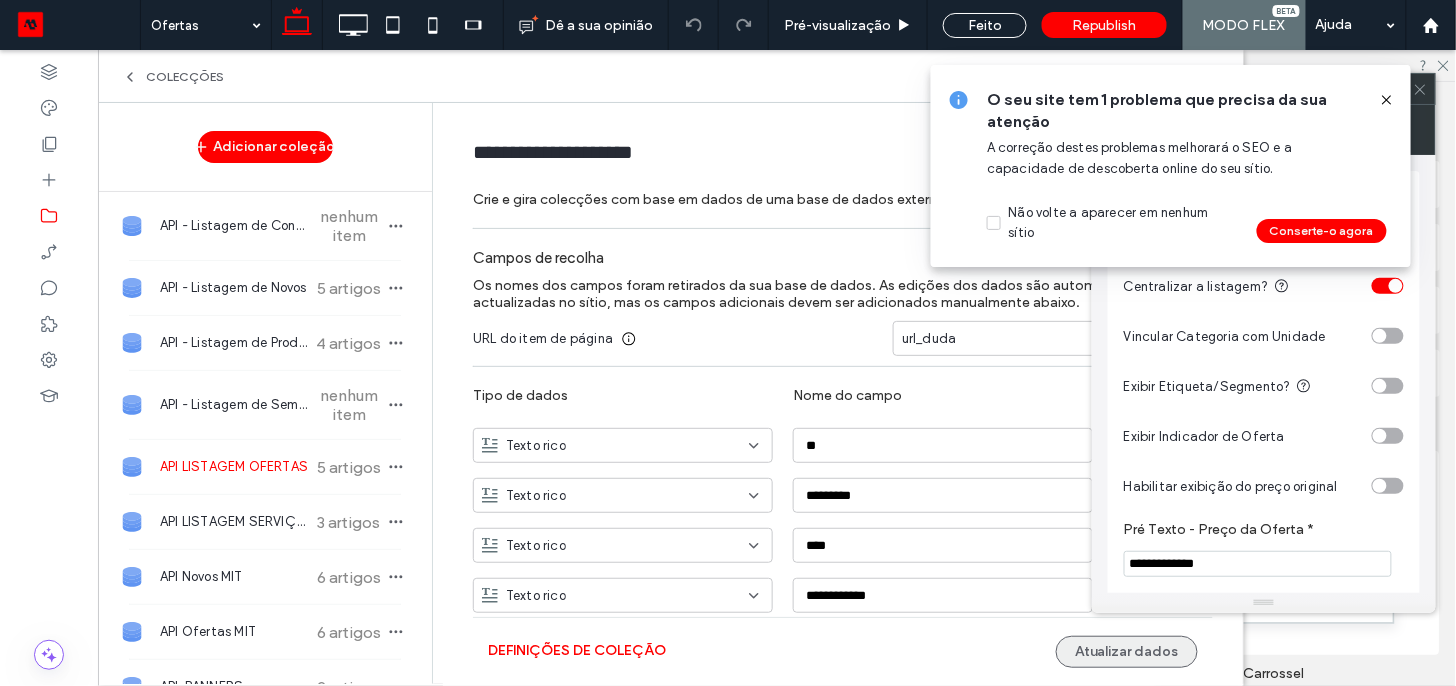 click on "Atualizar dados" at bounding box center [1127, 652] 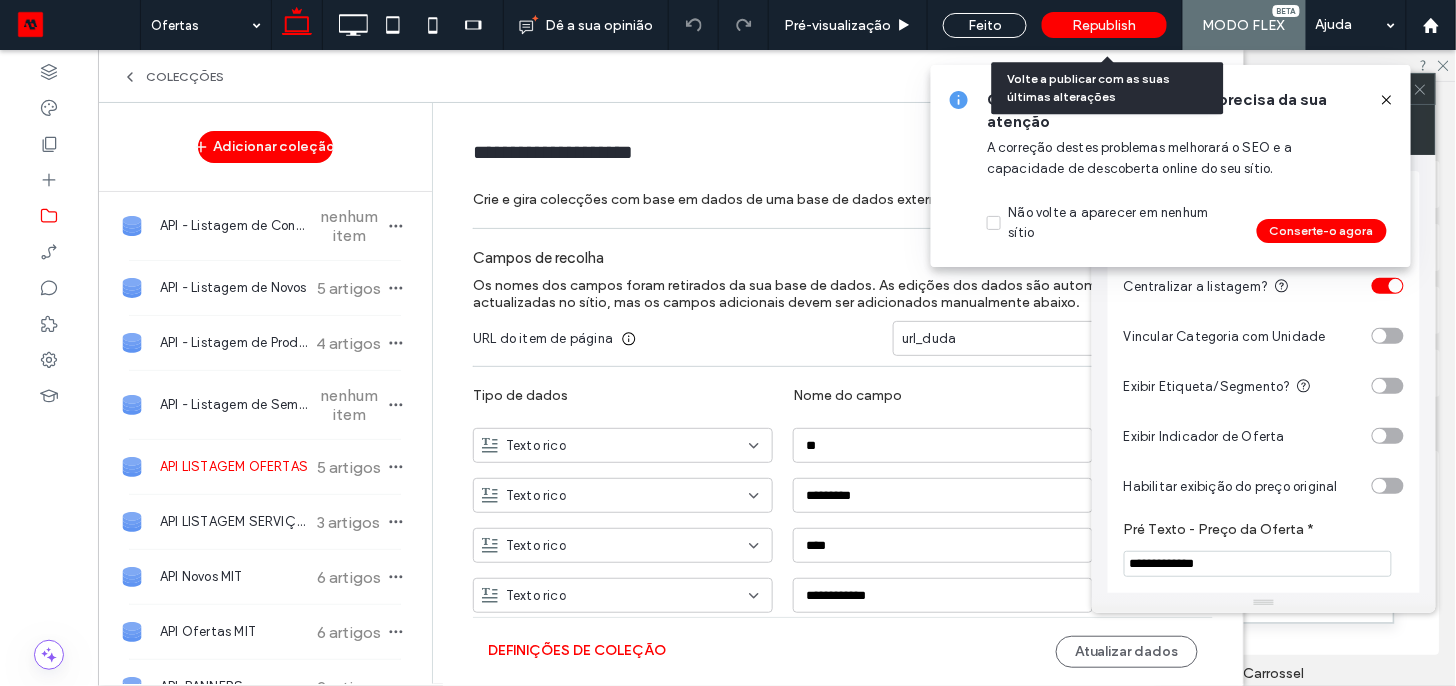 click on "Republish" at bounding box center (1104, 25) 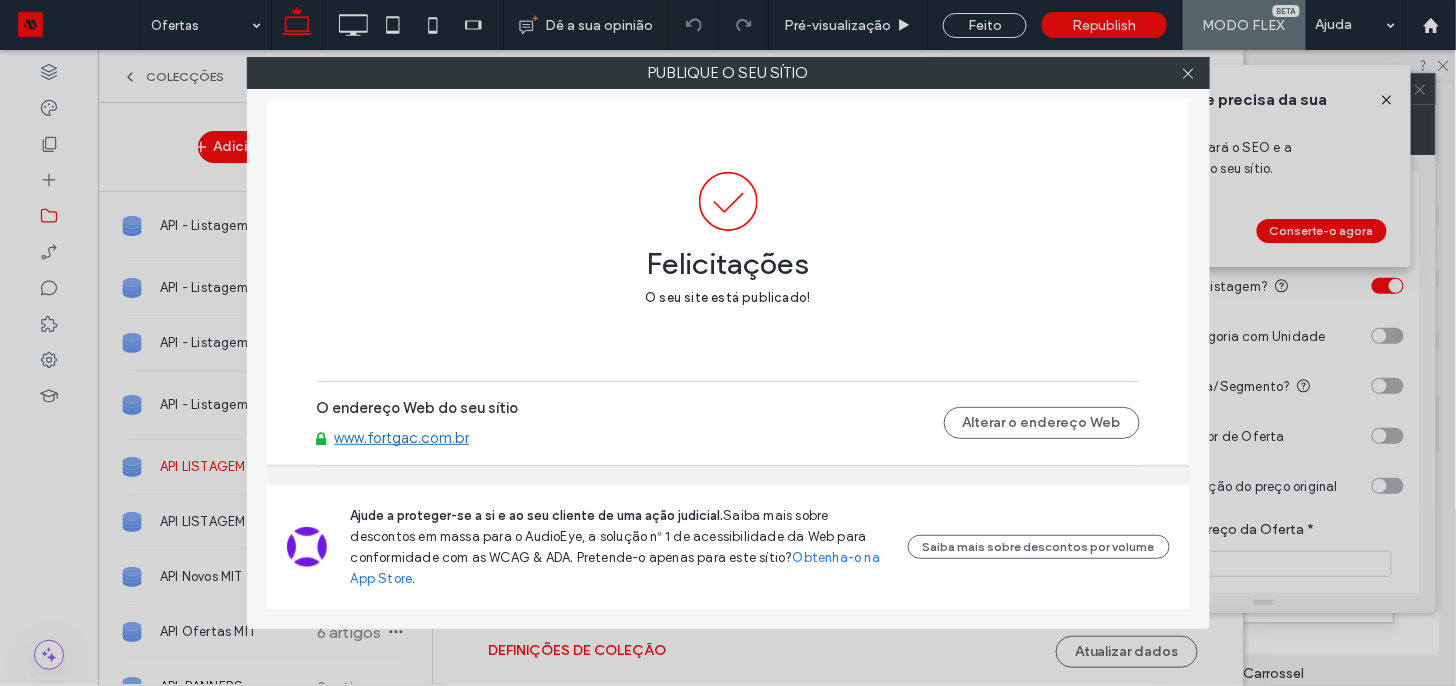 click at bounding box center [1189, 73] 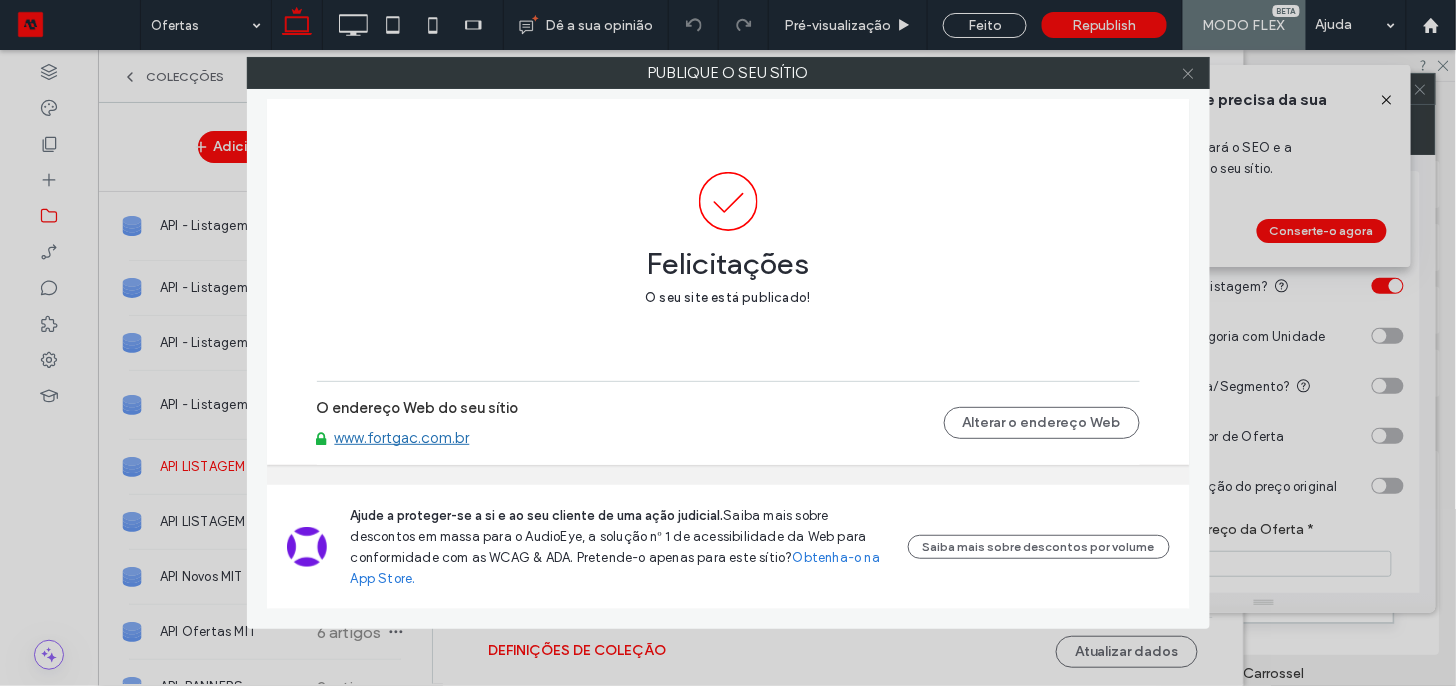 click 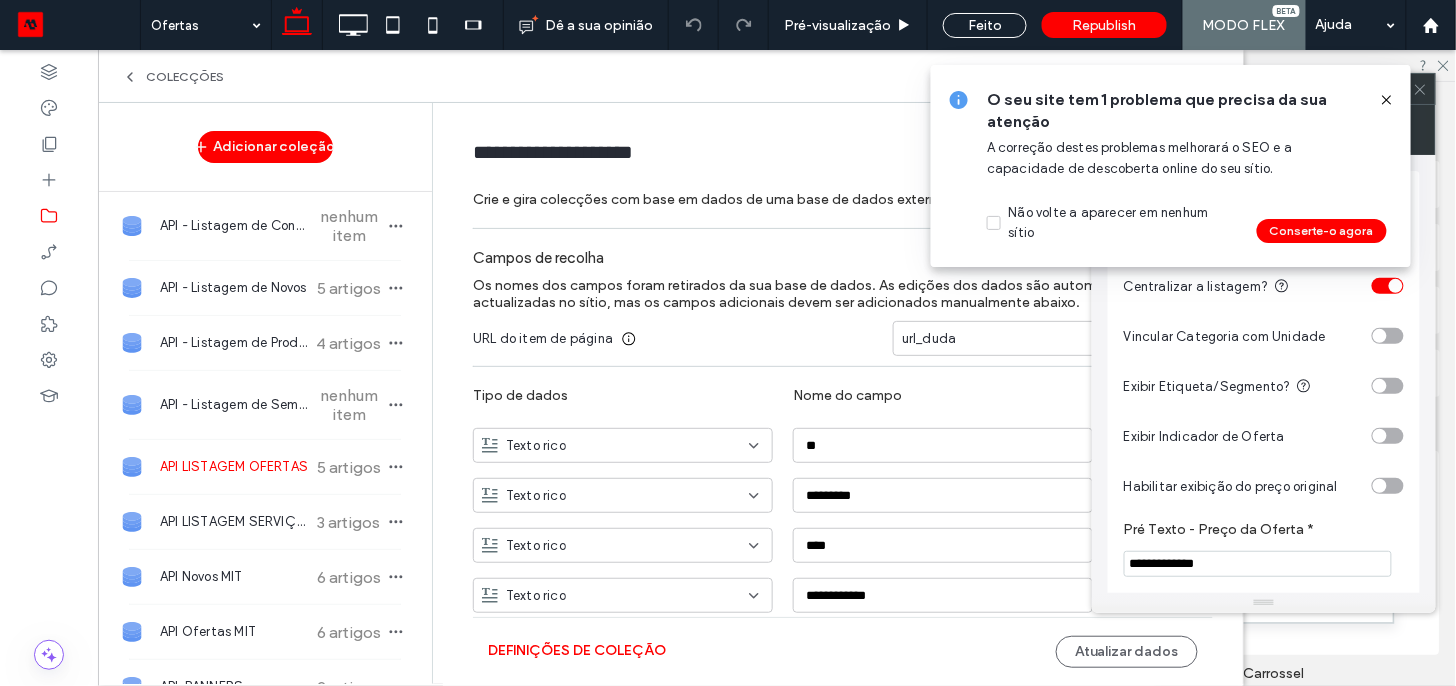 click on "API LISTAGEM OFERTAS" at bounding box center (234, 467) 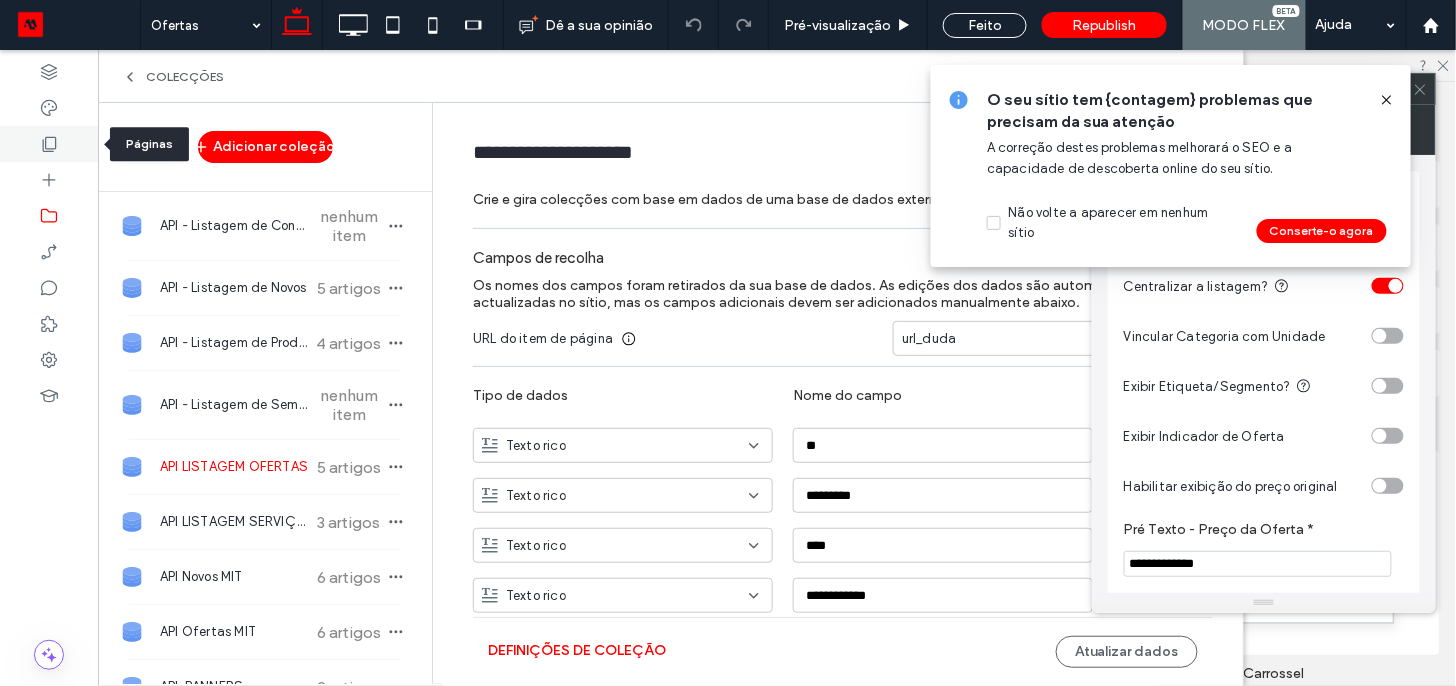 click 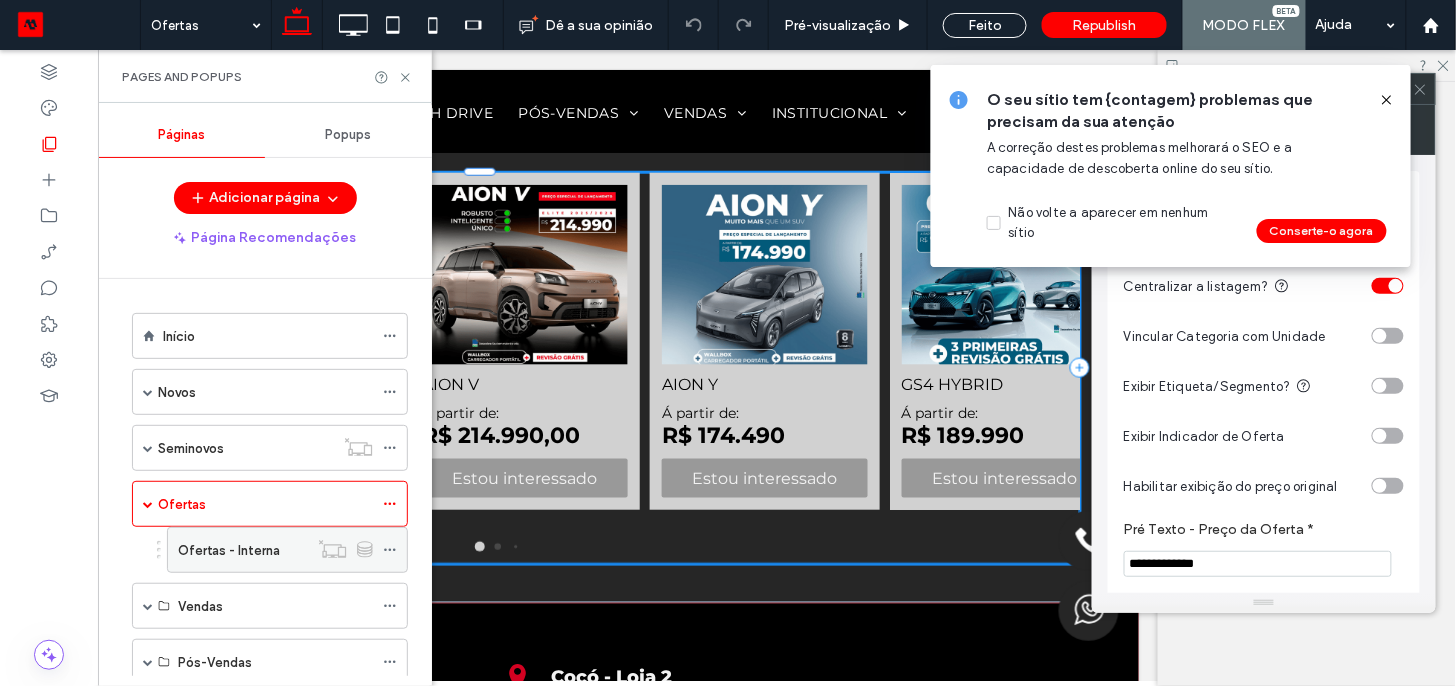 click on "Ofertas - Interna" at bounding box center (229, 550) 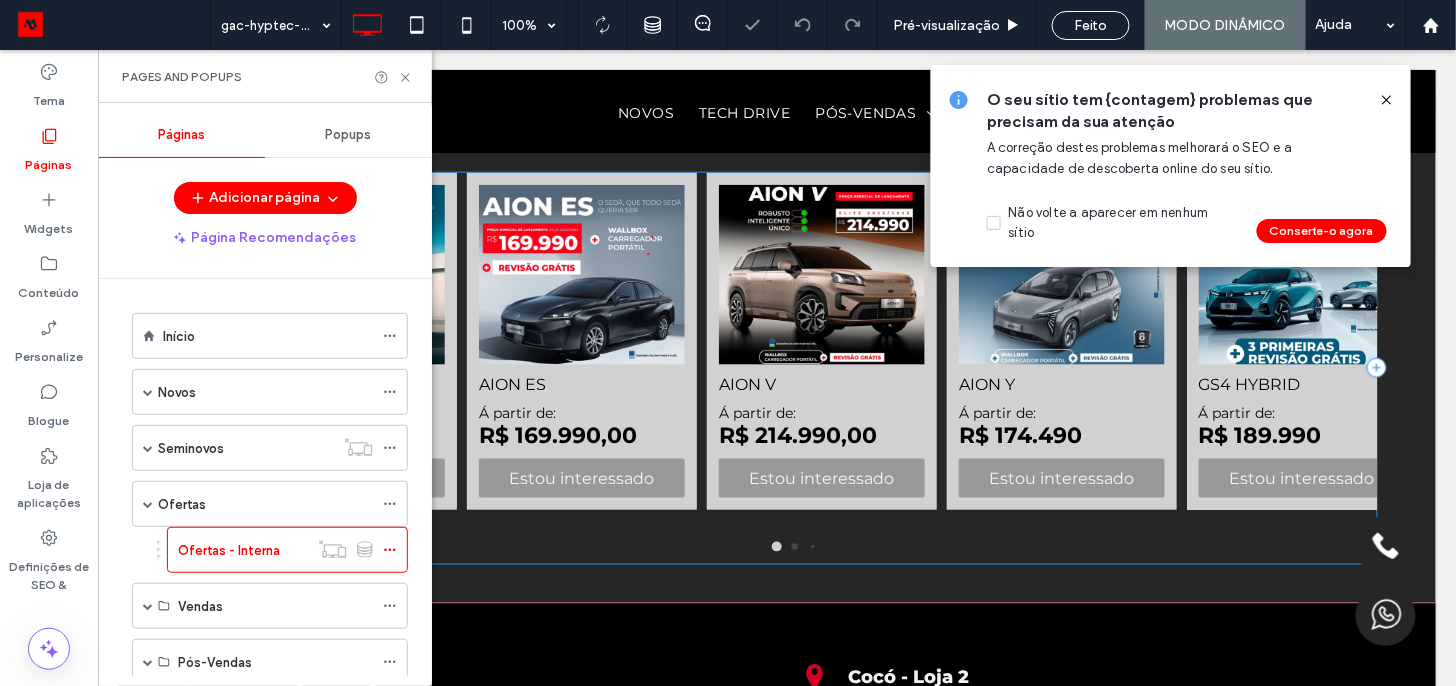 click 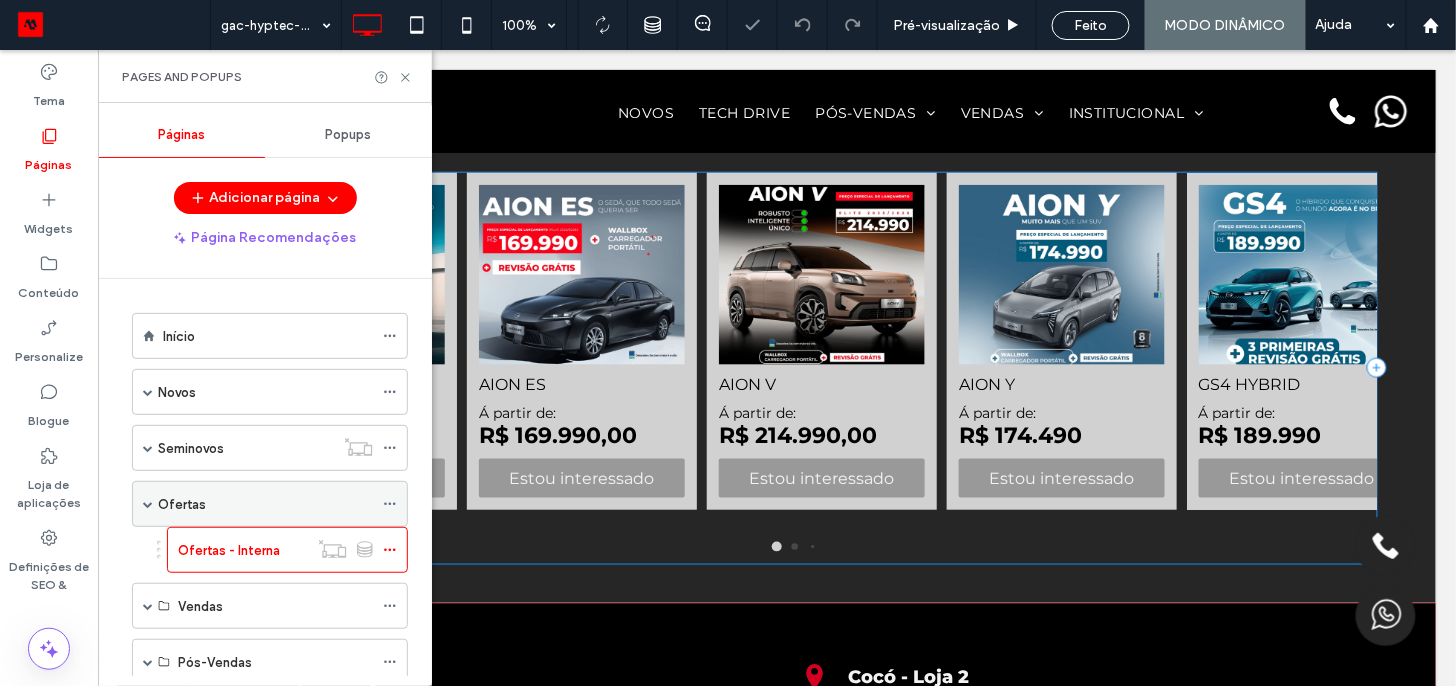 click on "Ofertas" at bounding box center [265, 504] 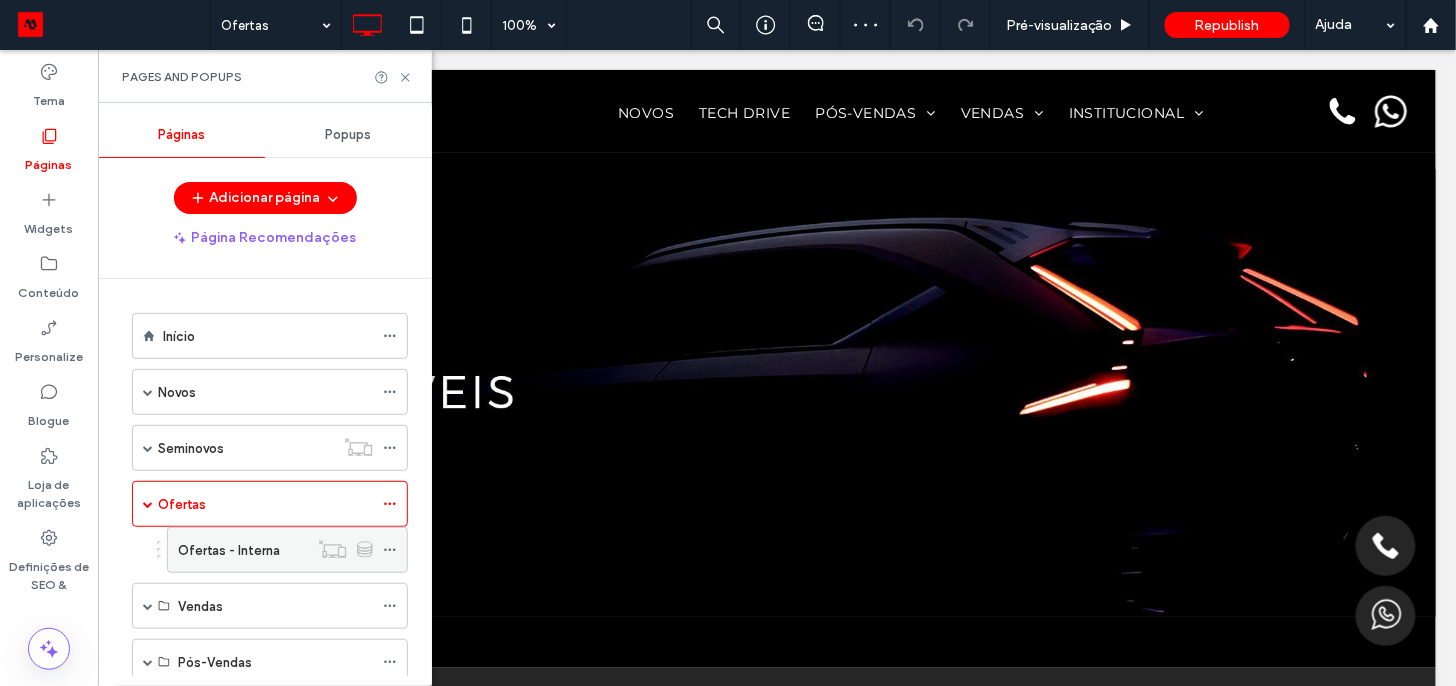 scroll, scrollTop: 0, scrollLeft: 0, axis: both 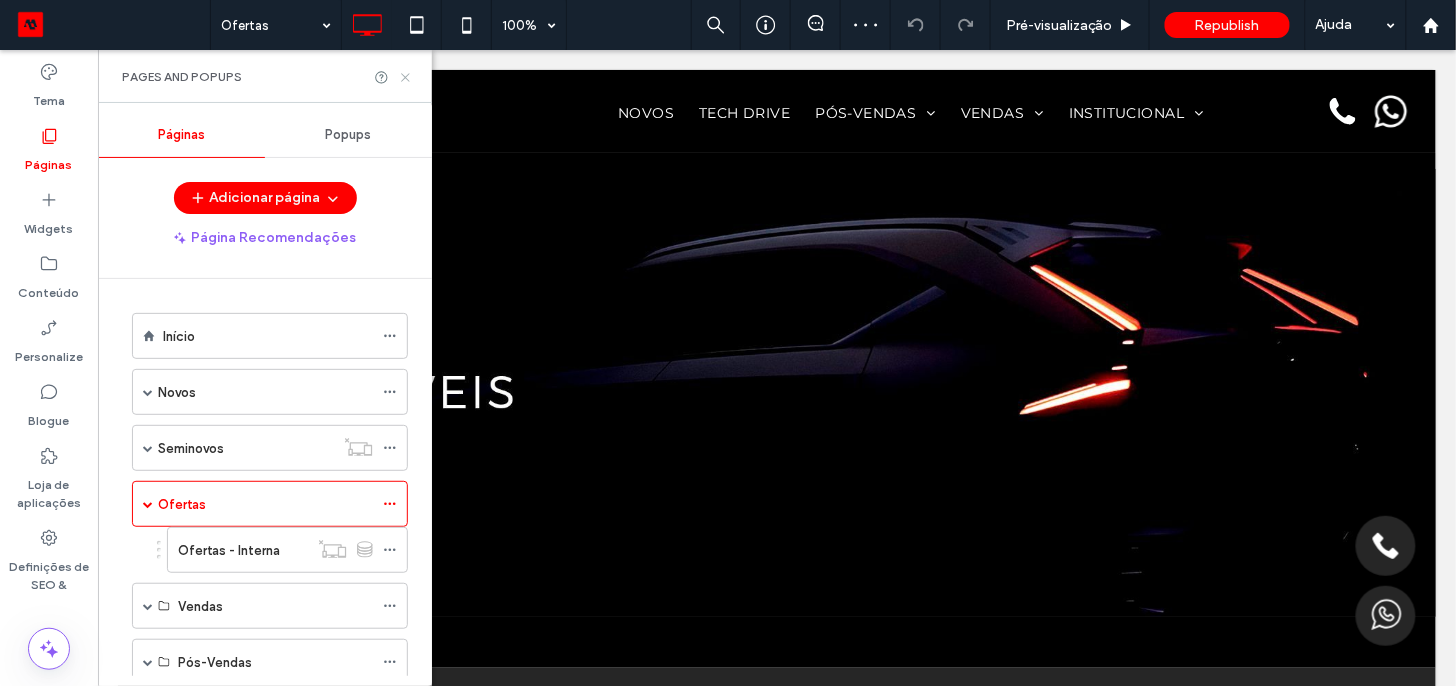 click 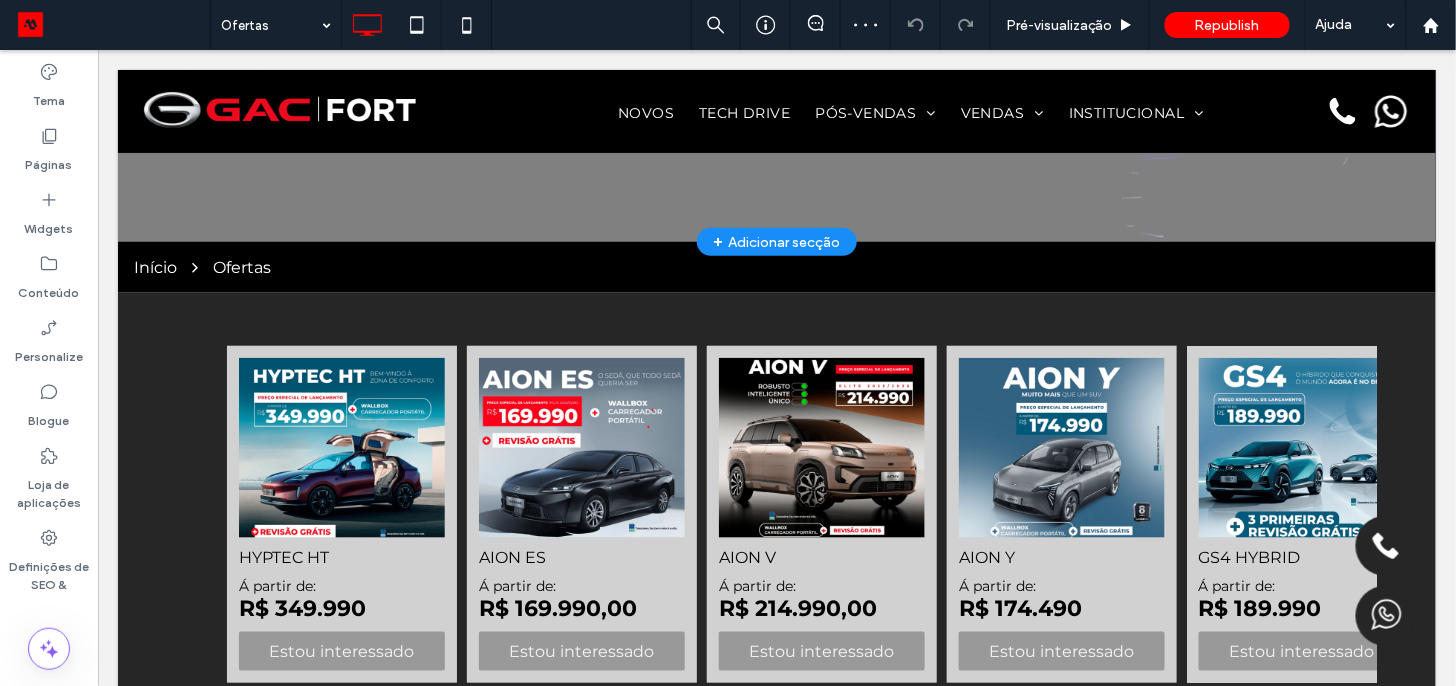 scroll, scrollTop: 571, scrollLeft: 0, axis: vertical 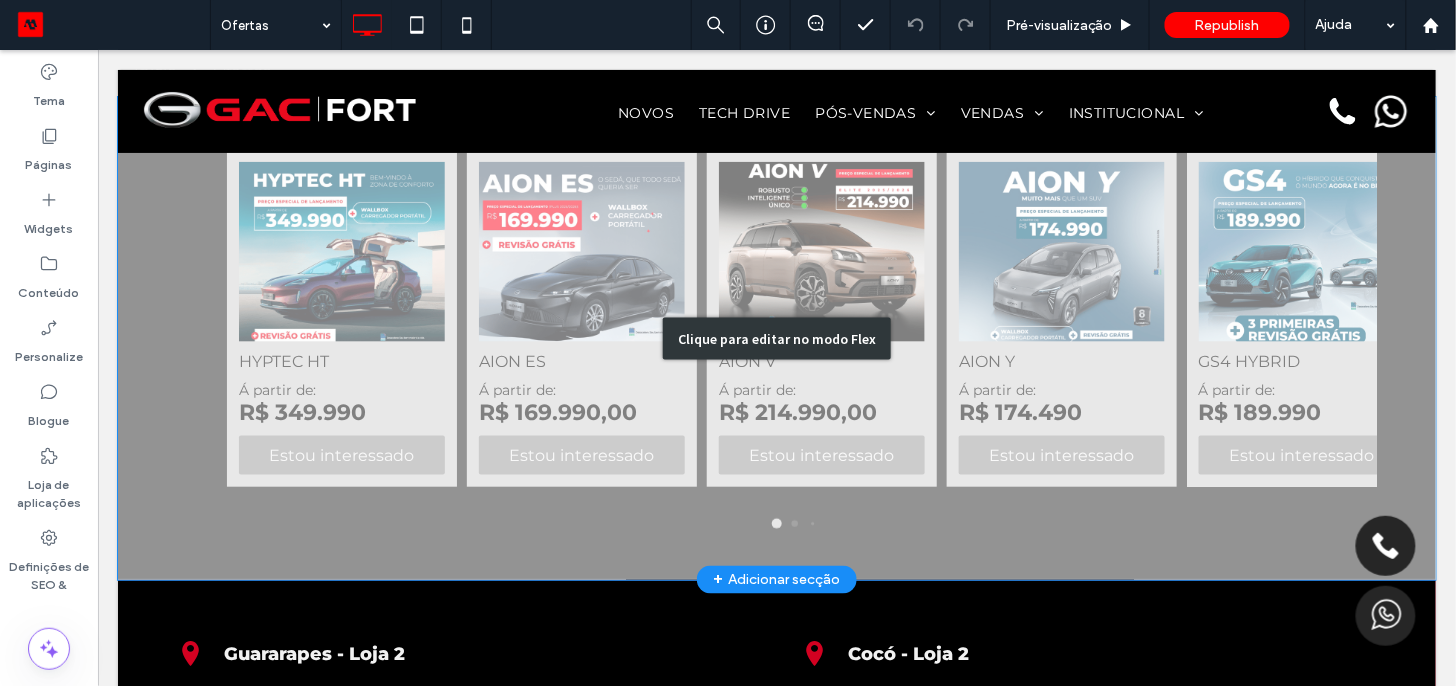 click on "Clique para editar no modo Flex" at bounding box center (776, 337) 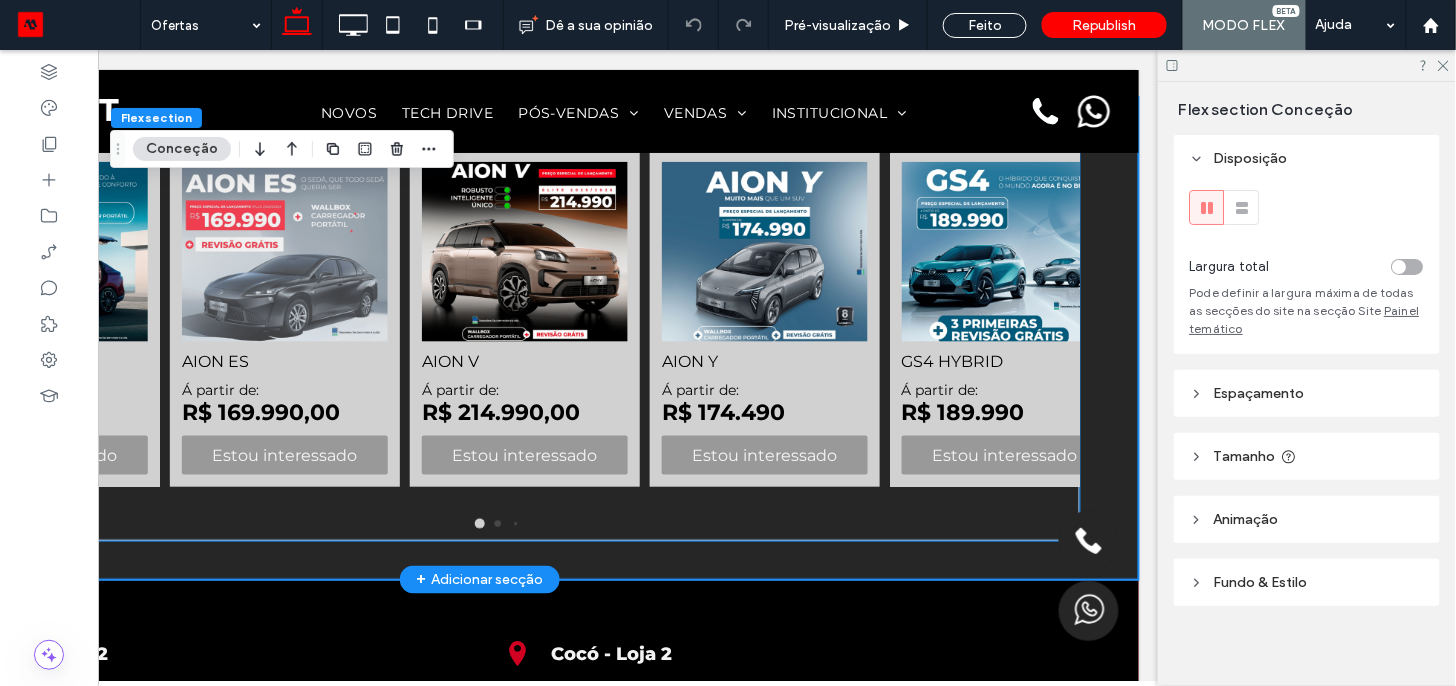 click at bounding box center [286, 251] 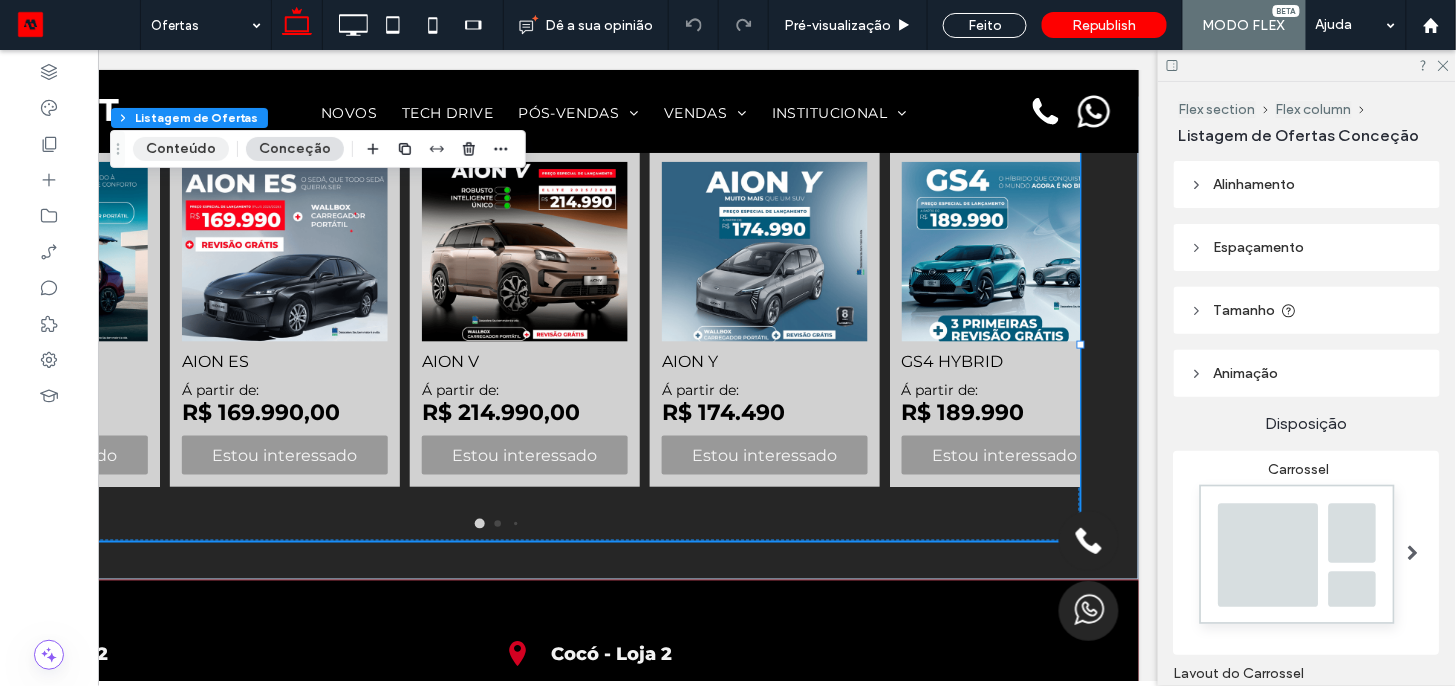 click on "Conteúdo" at bounding box center [181, 149] 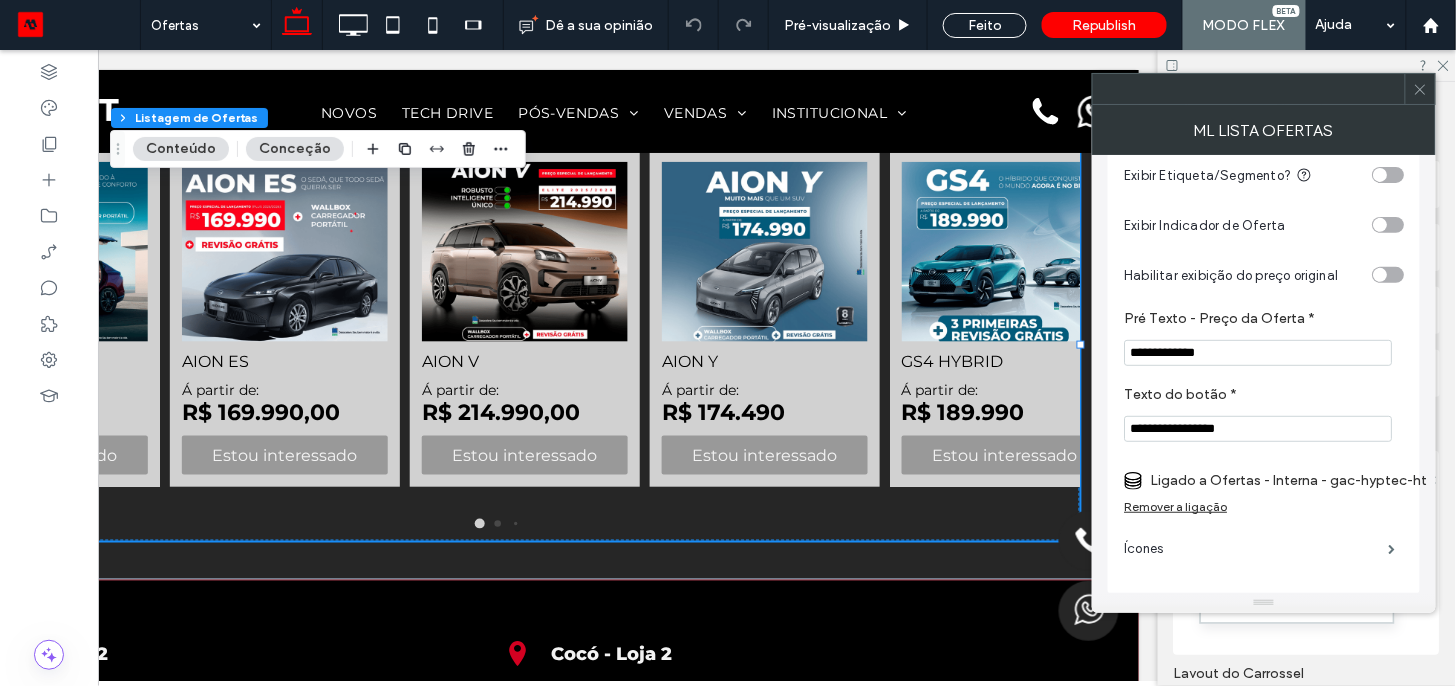 scroll, scrollTop: 220, scrollLeft: 0, axis: vertical 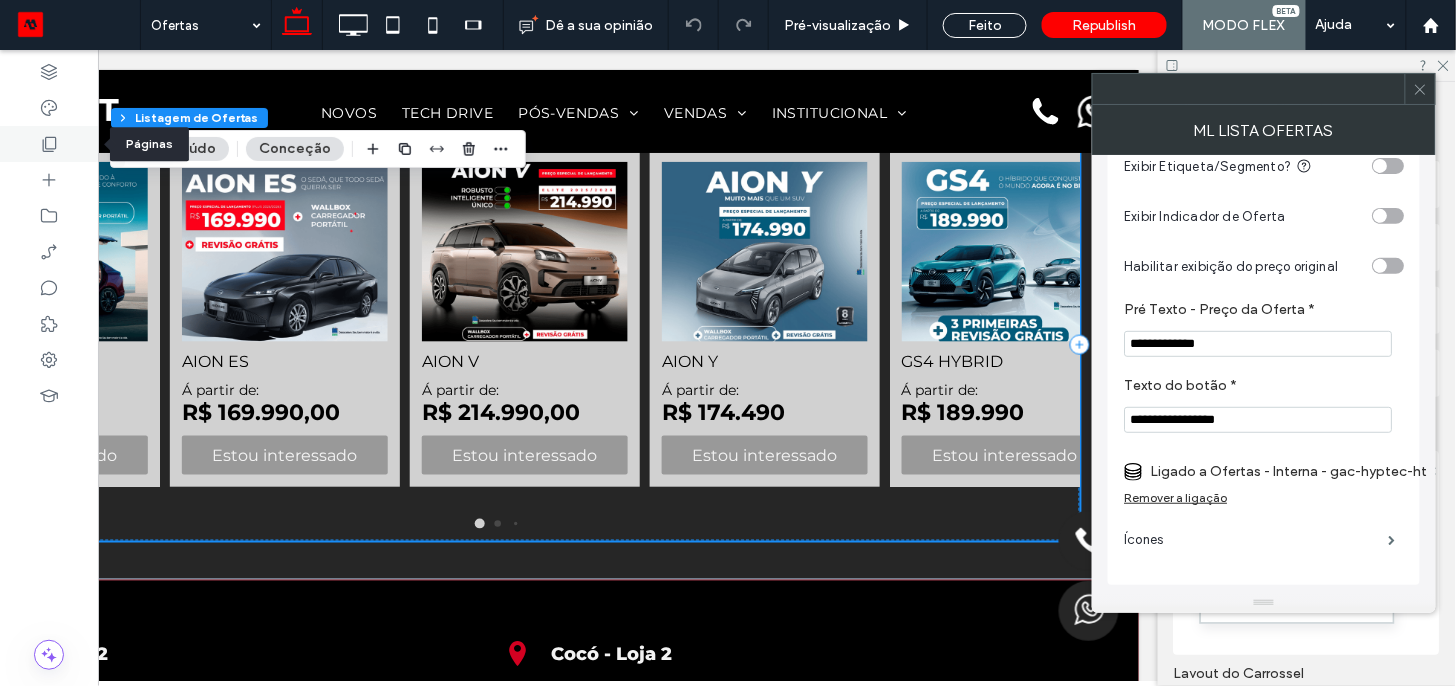 click 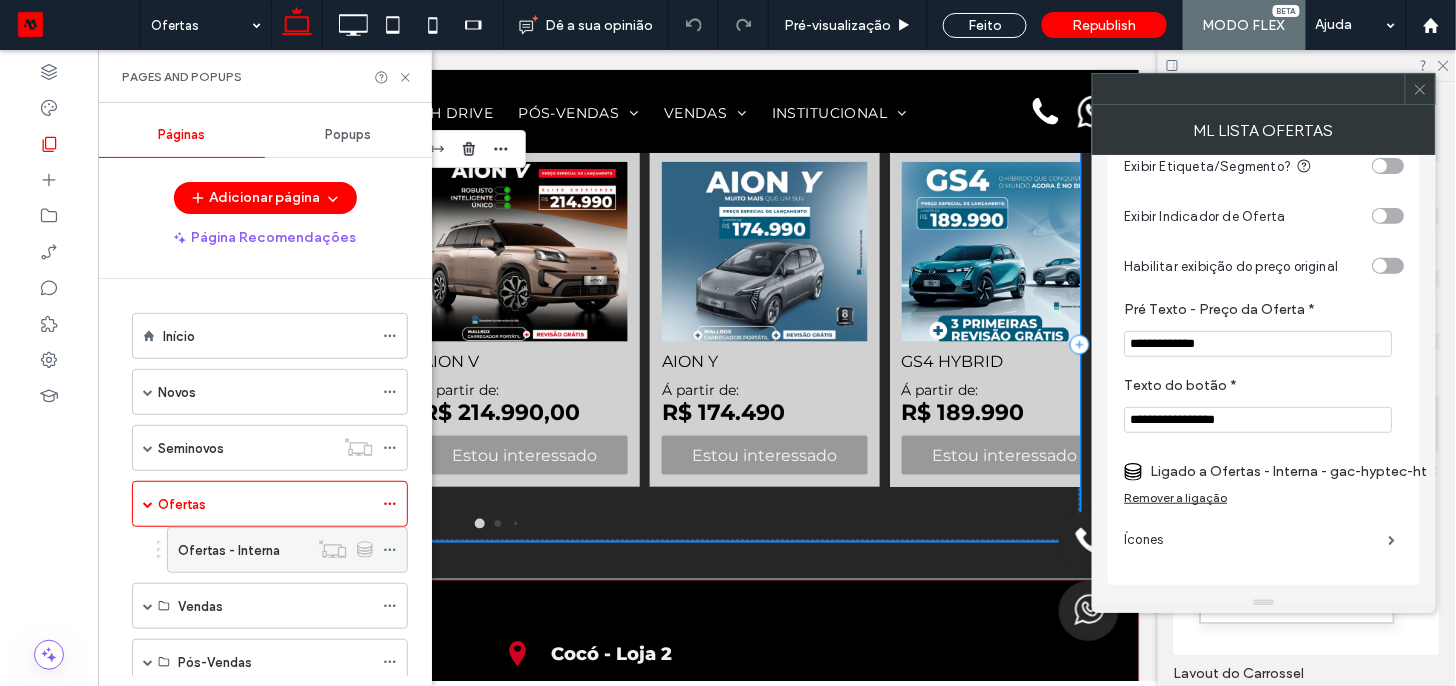 click at bounding box center (390, 550) 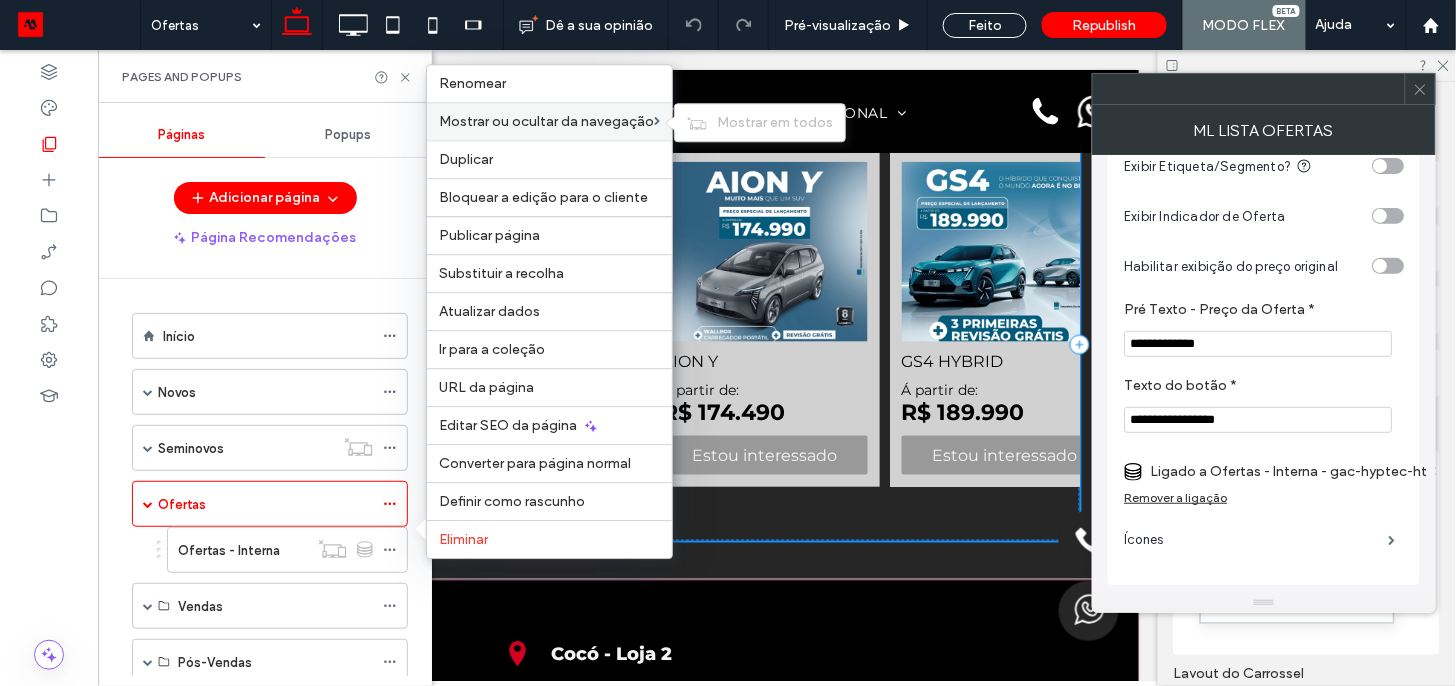 click on "Mostrar ou ocultar da navegação" at bounding box center [546, 121] 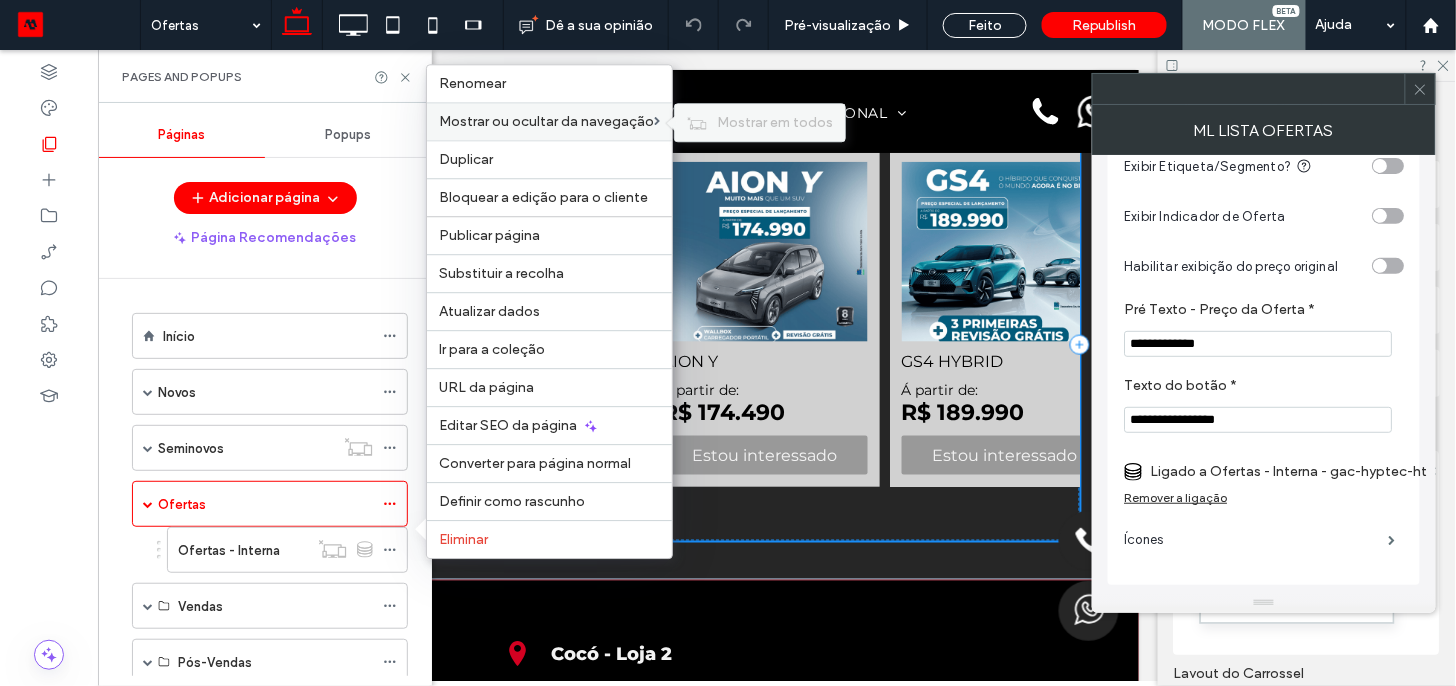 click on "Mostrar em todos" at bounding box center [760, 122] 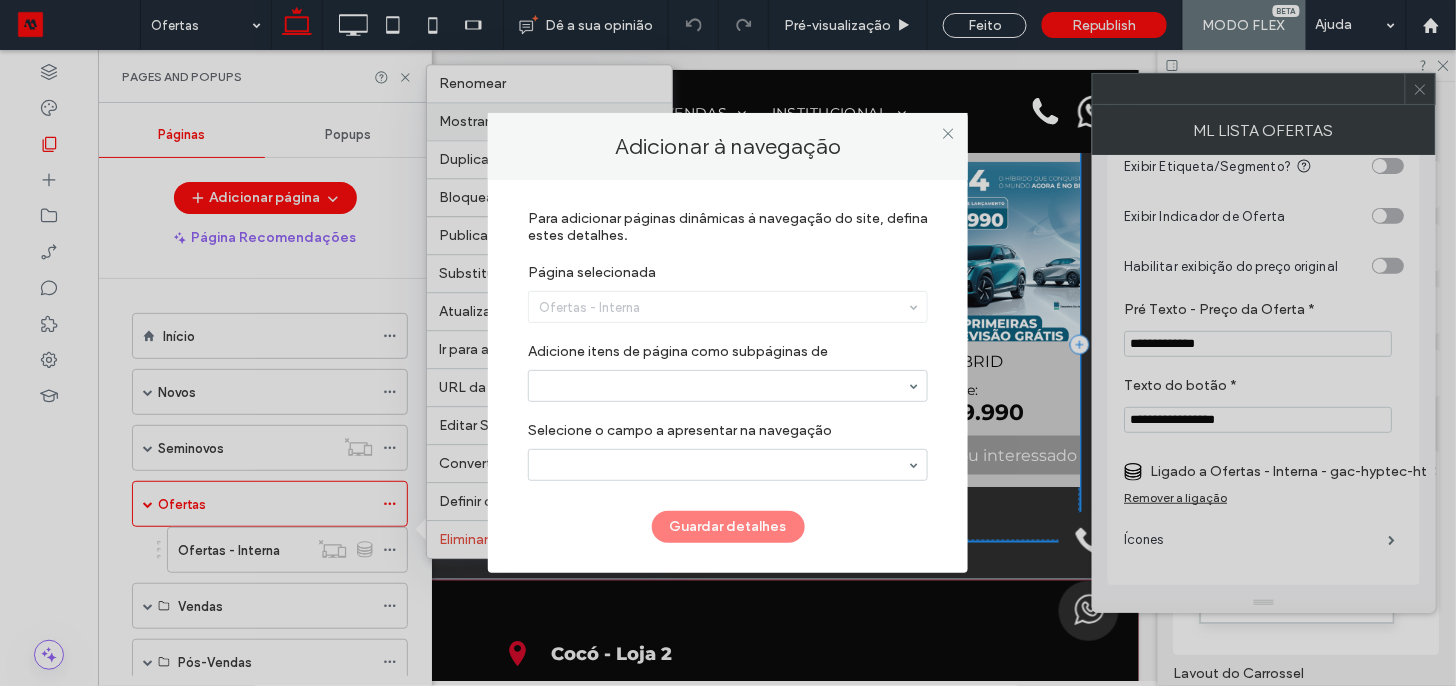click on "Ofertas - Interna" at bounding box center [728, 307] 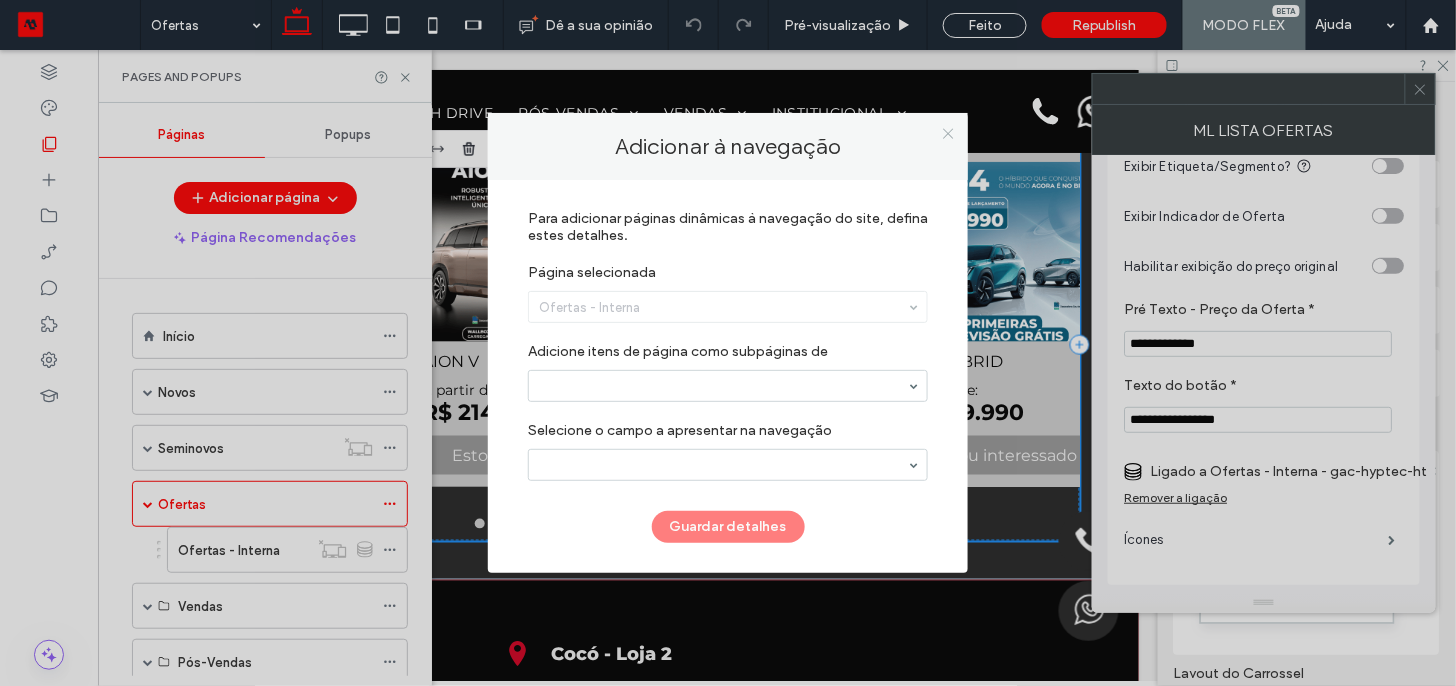 click 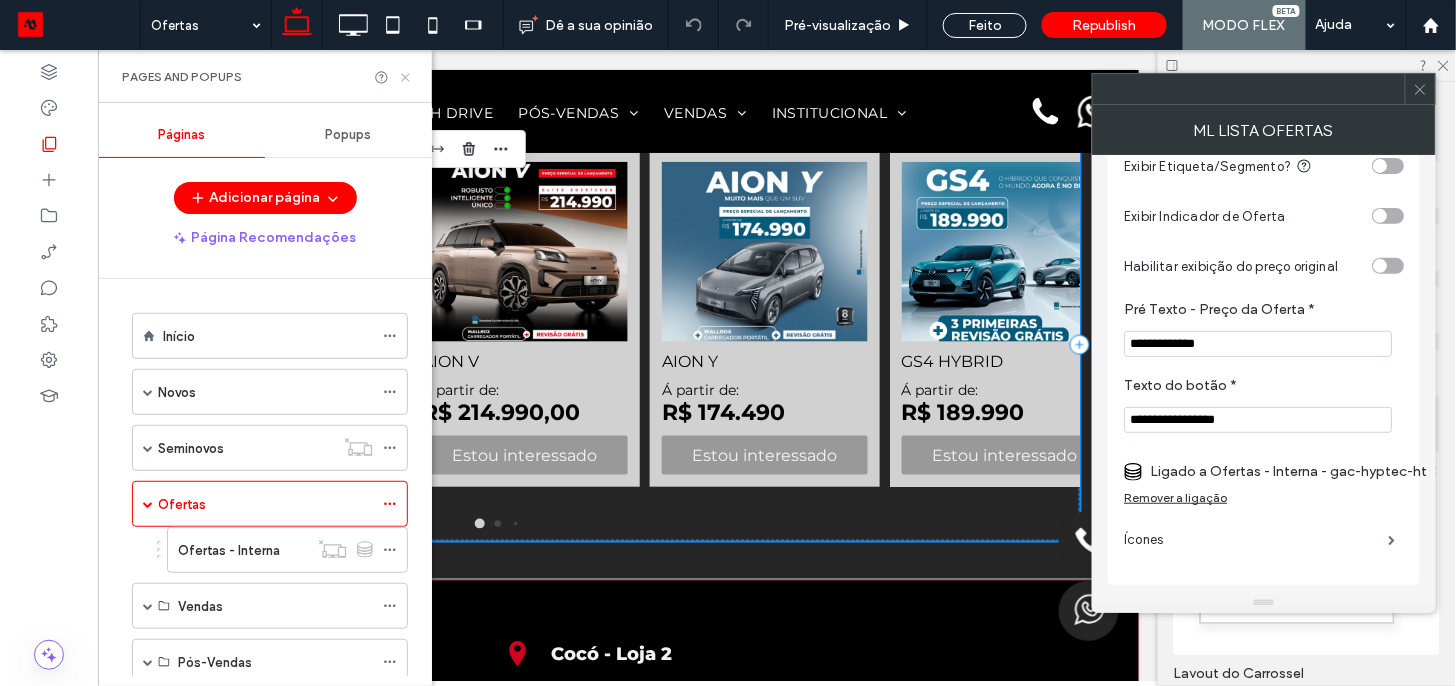 click 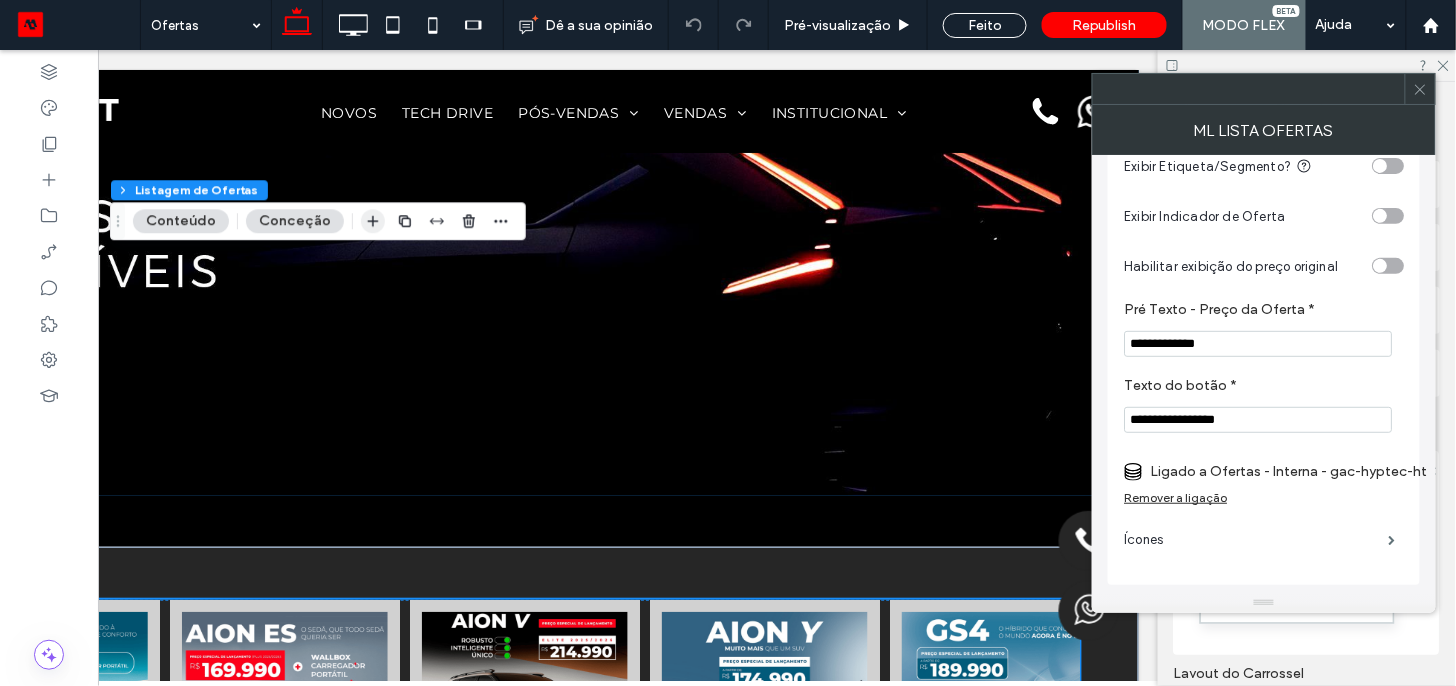scroll, scrollTop: 0, scrollLeft: 0, axis: both 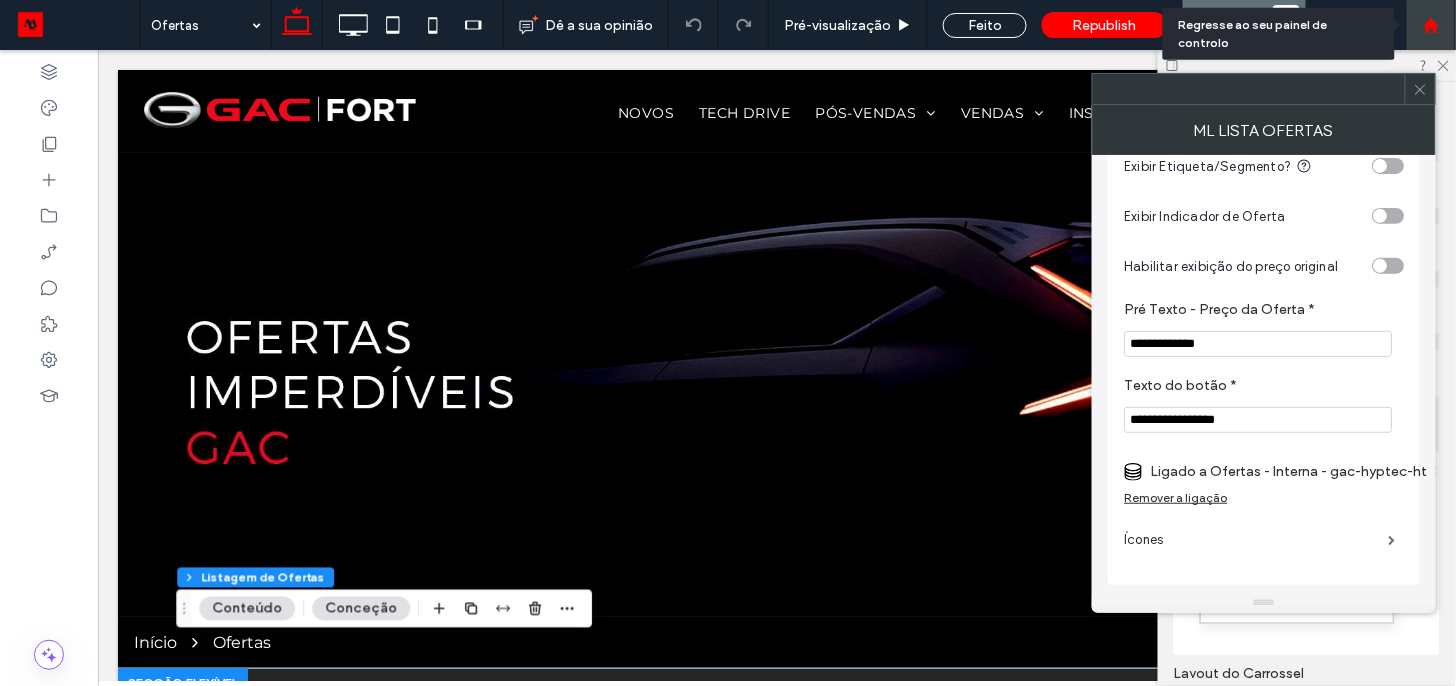 click 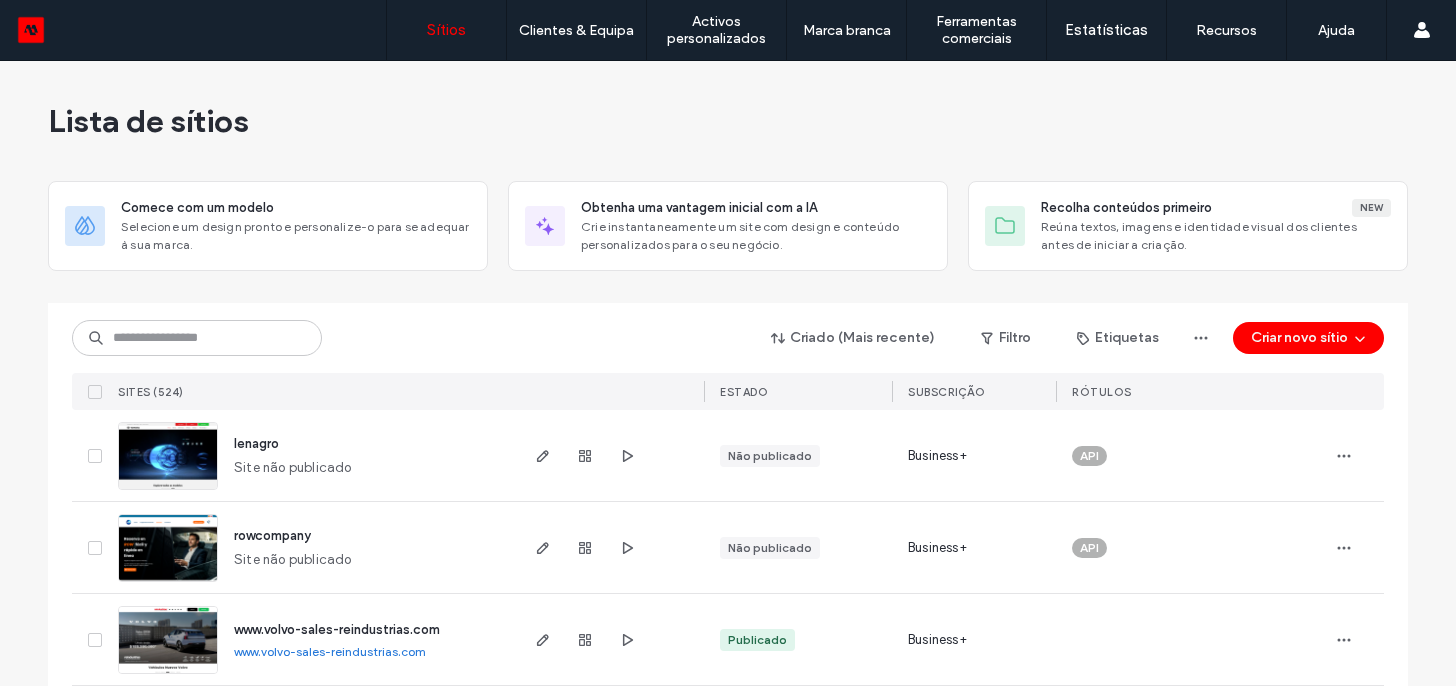 scroll, scrollTop: 0, scrollLeft: 0, axis: both 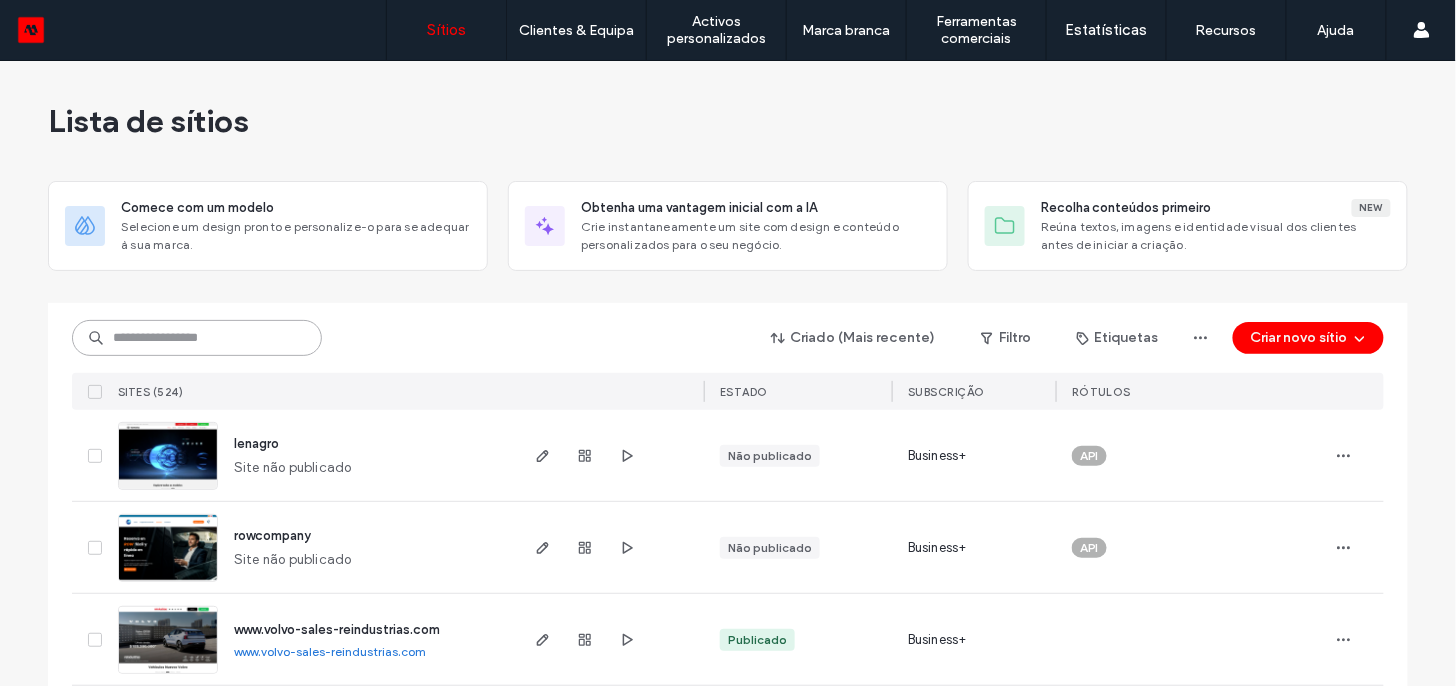 click at bounding box center [197, 338] 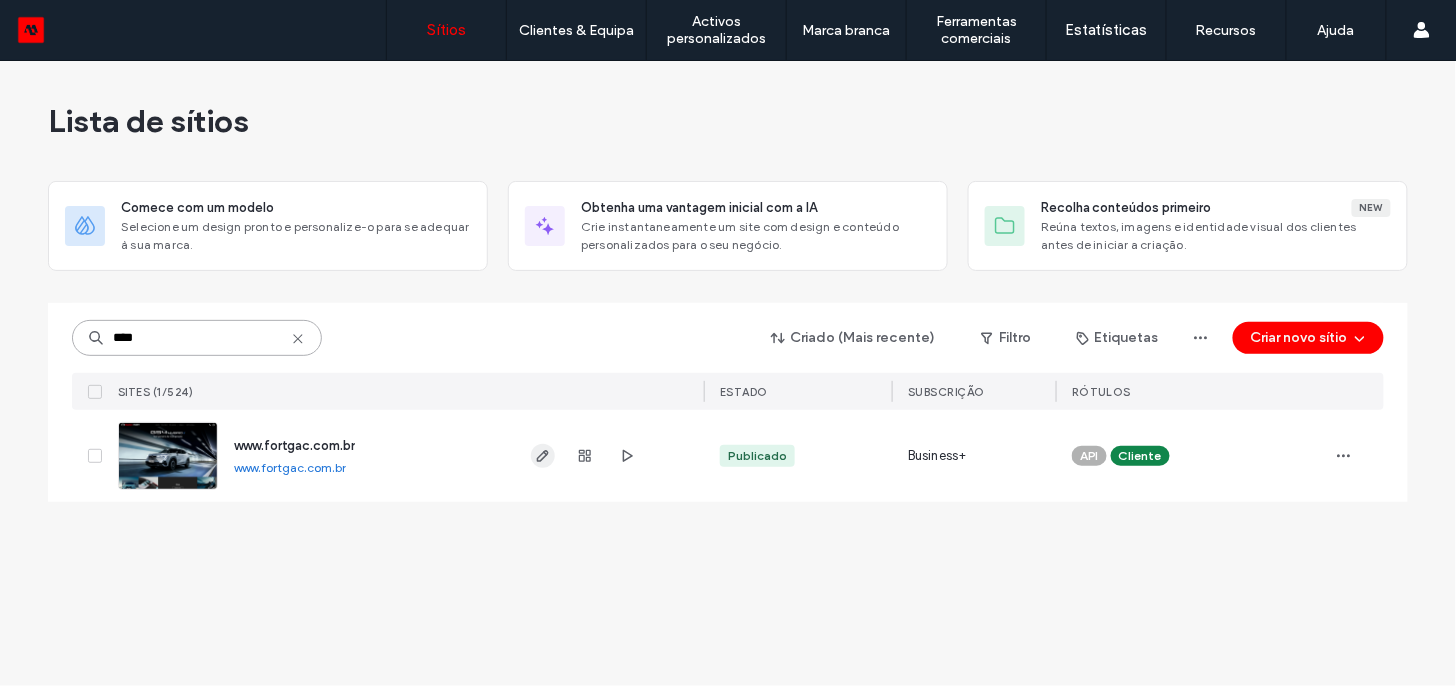 type on "****" 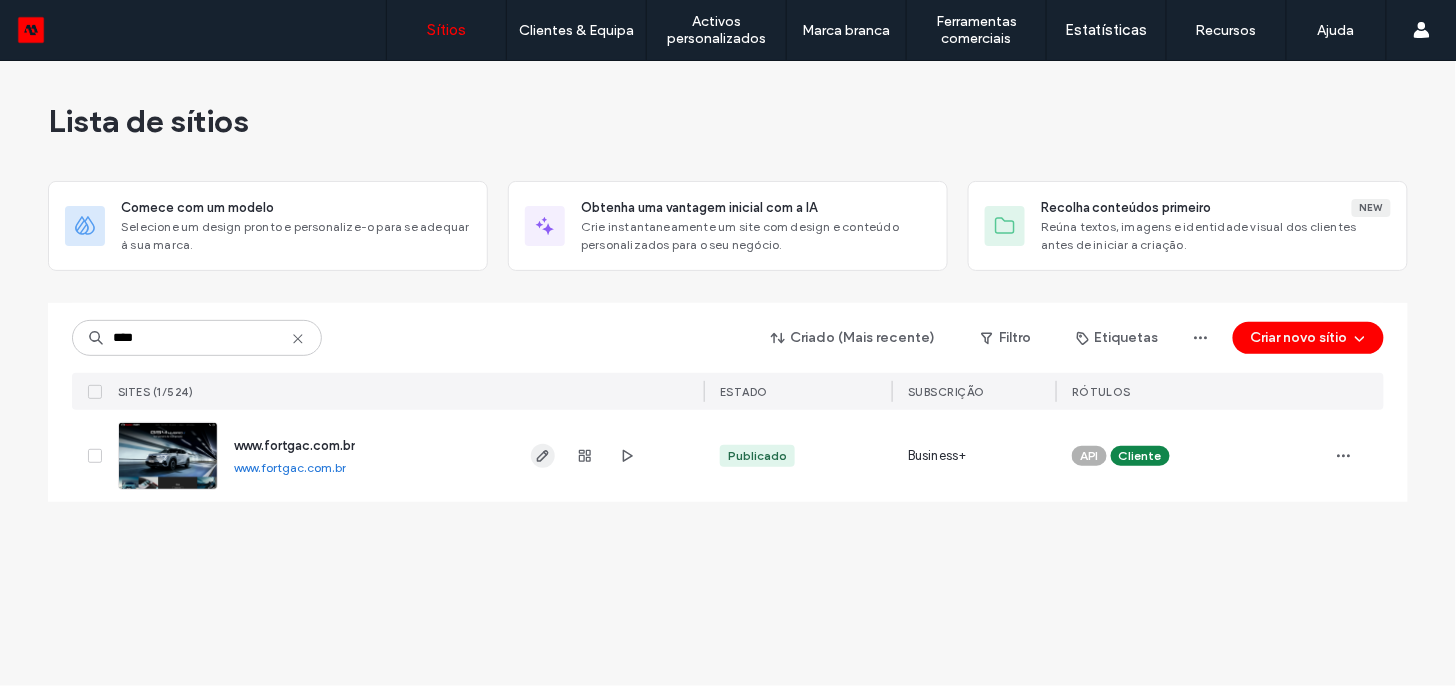click 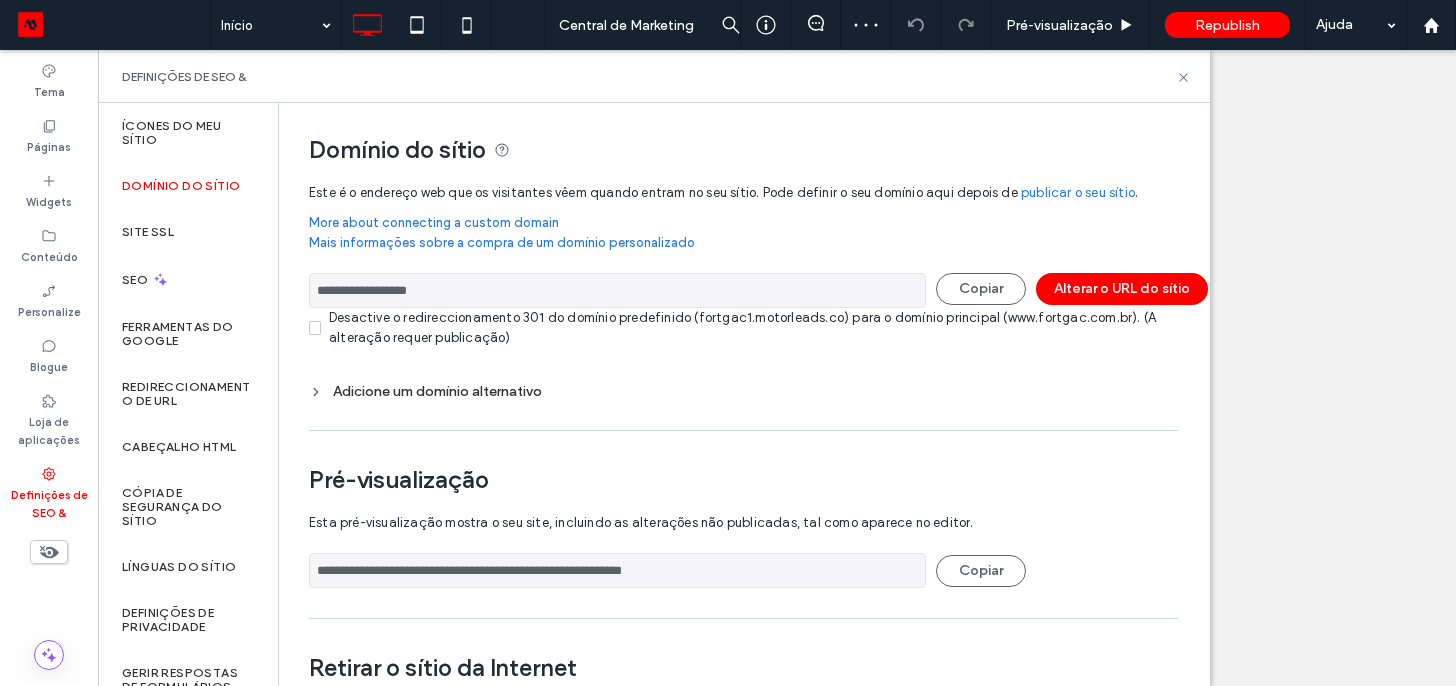 click on "Site SSL" at bounding box center (188, 232) 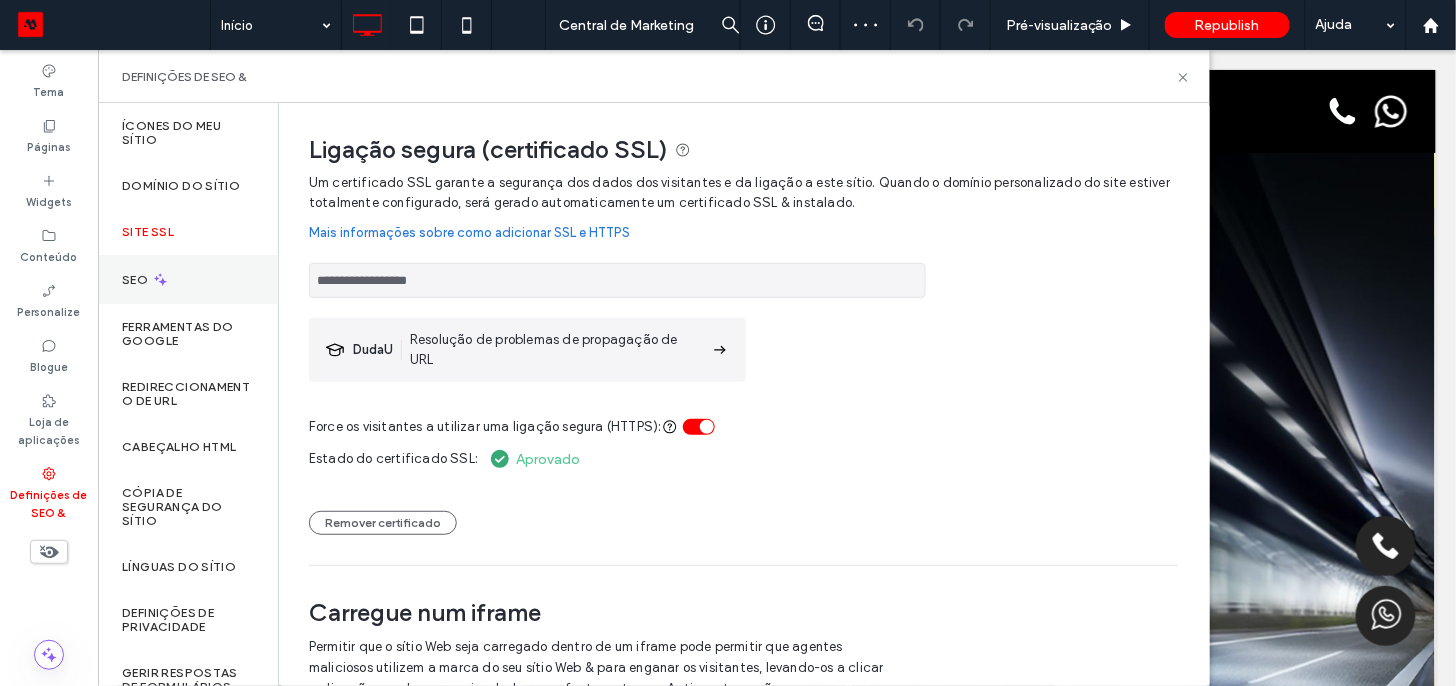 scroll, scrollTop: 0, scrollLeft: 0, axis: both 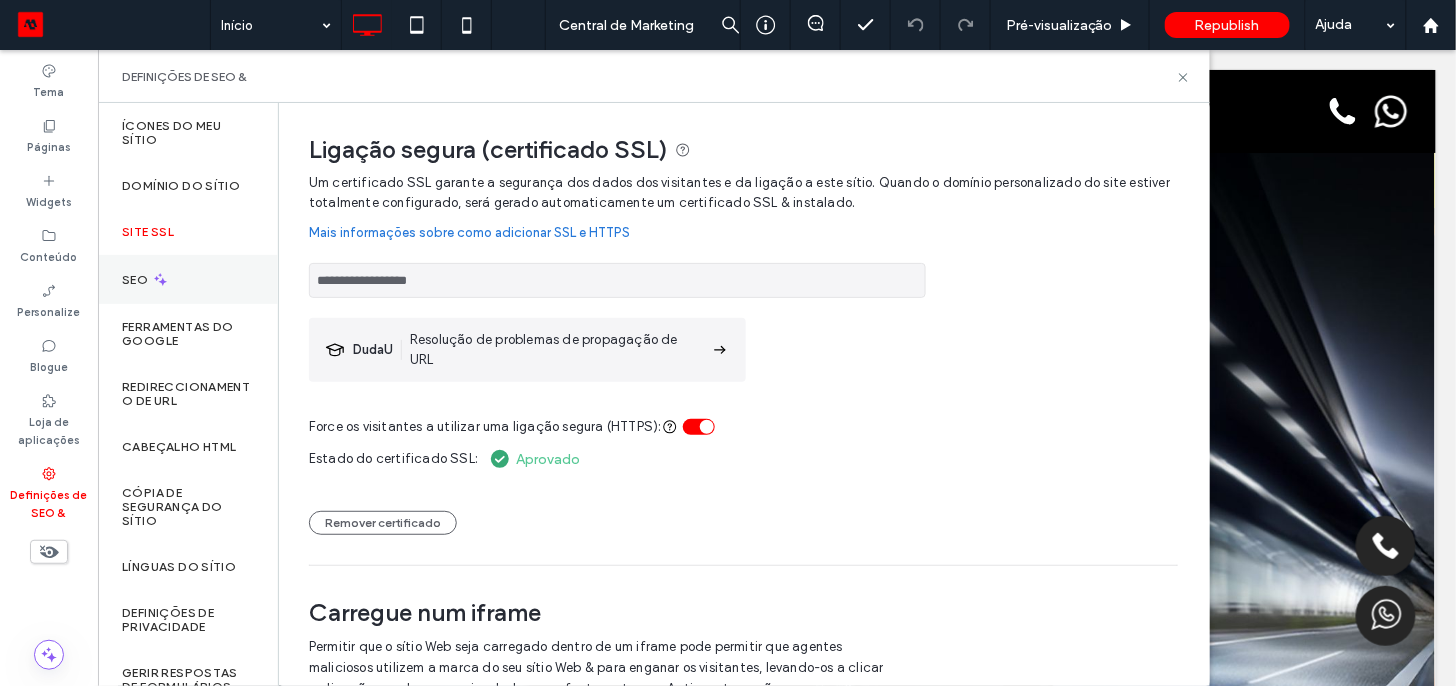 click 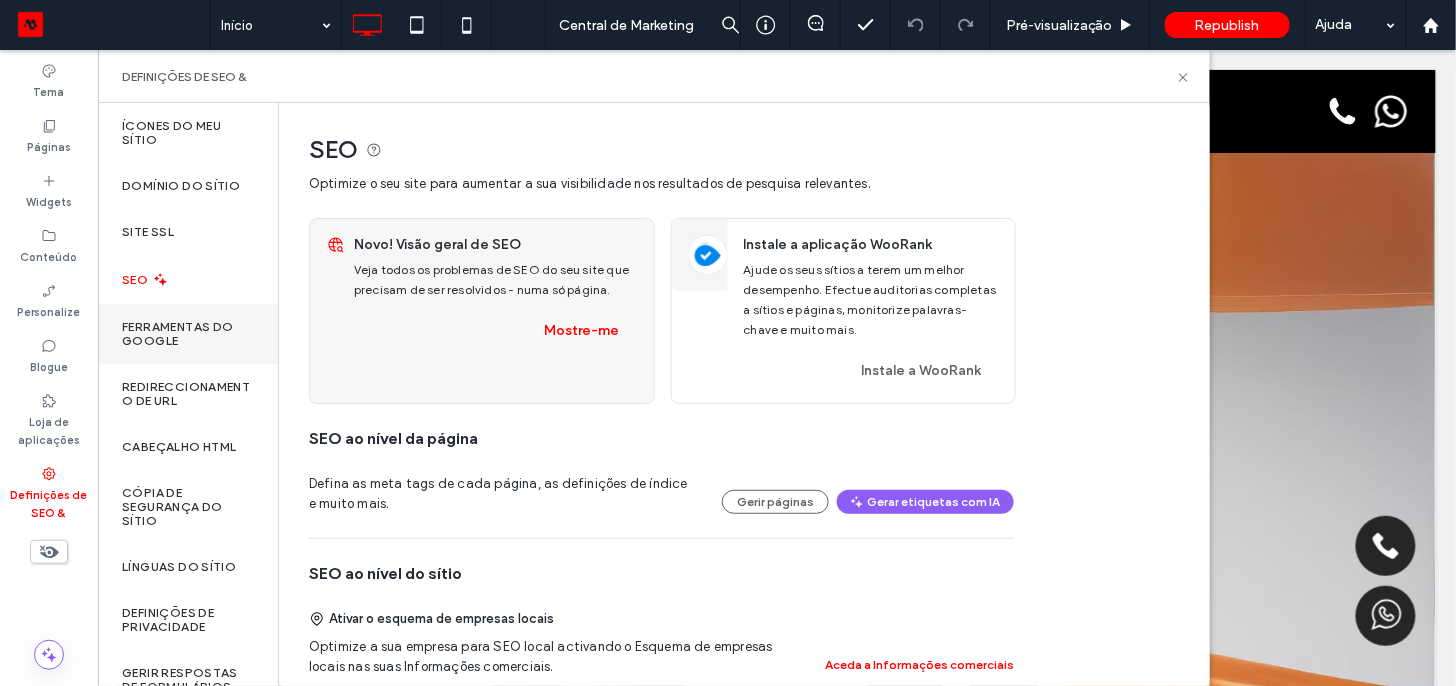 click on "Ferramentas do Google" at bounding box center (188, 334) 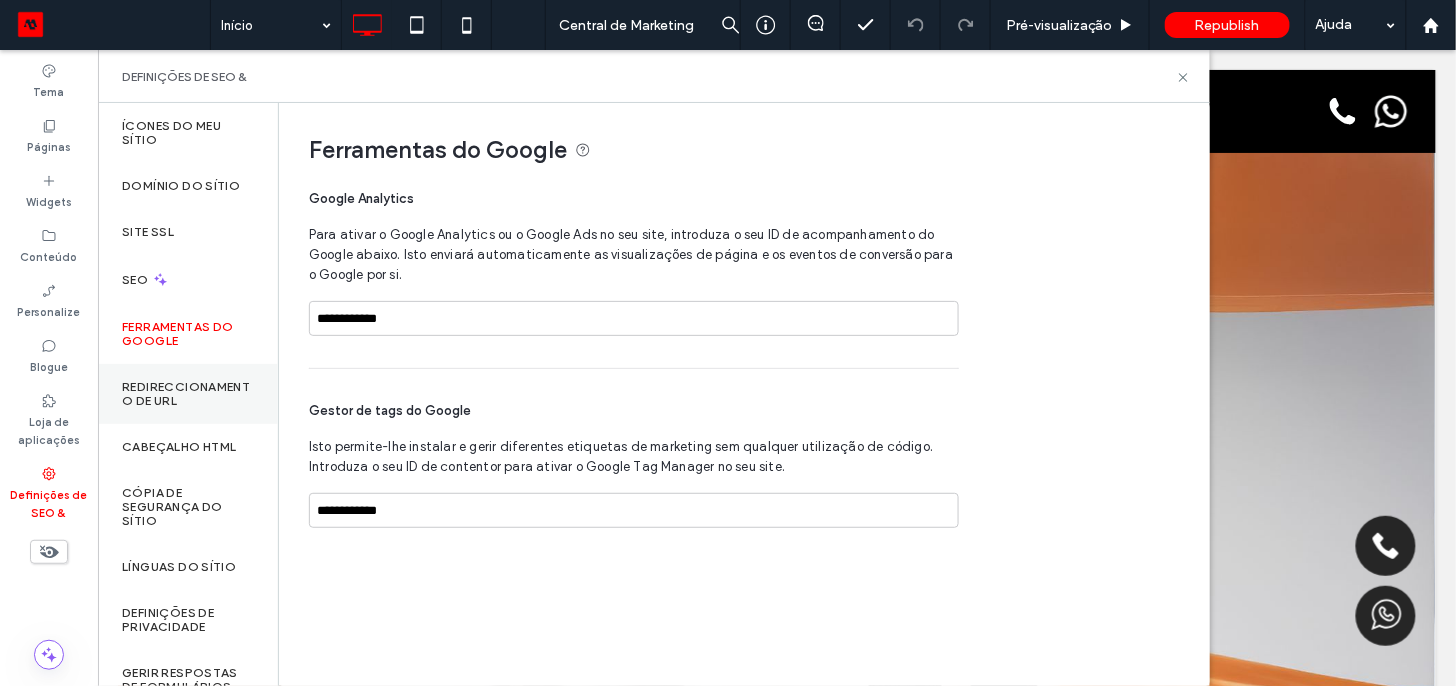 click on "Redireccionamento de URL" at bounding box center (188, 394) 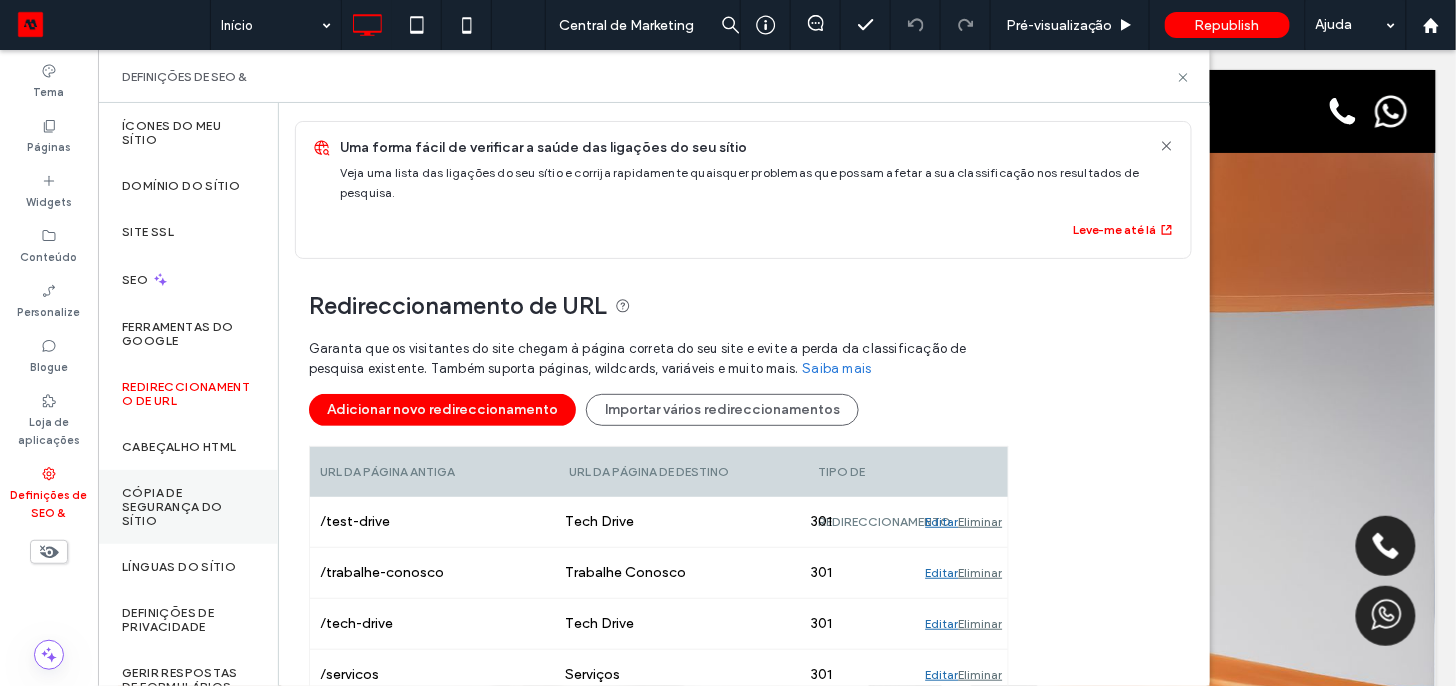 click on "Cópia de segurança do sítio" at bounding box center (188, 507) 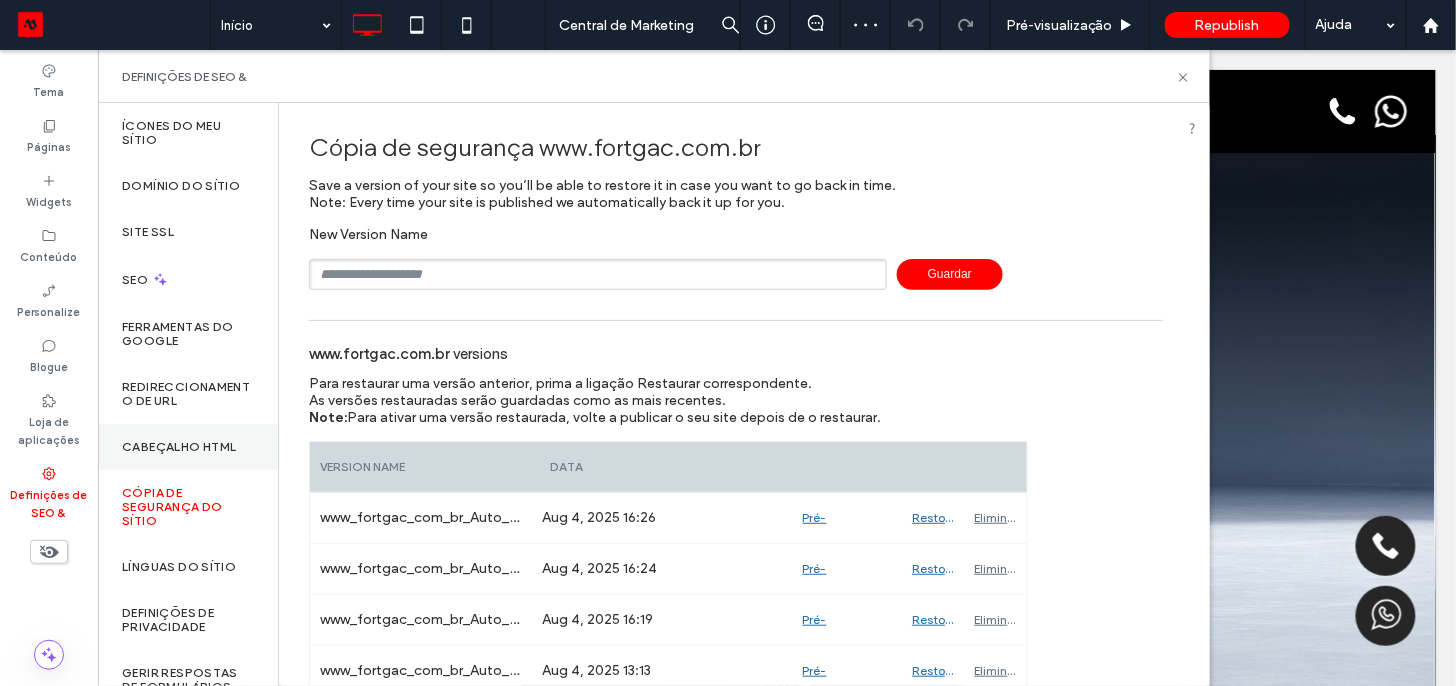 click on "Cabeçalho HTML" at bounding box center [188, 447] 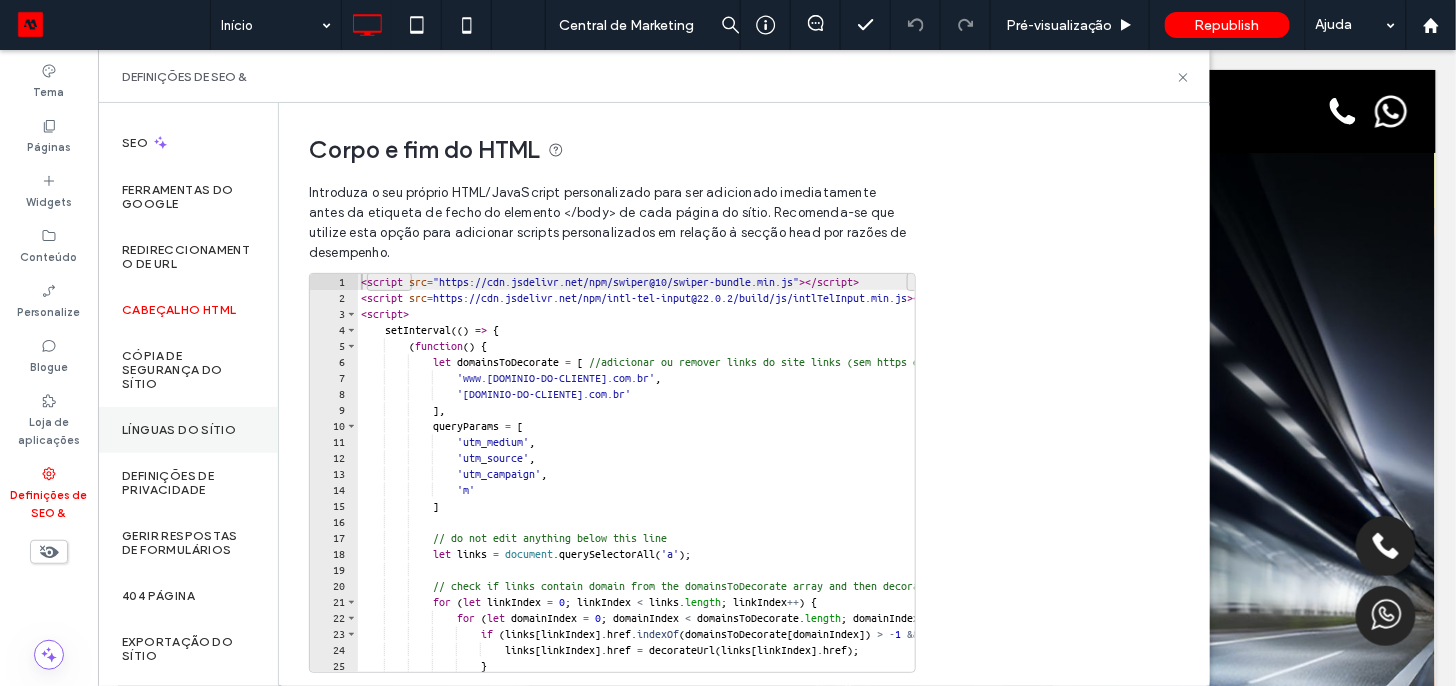scroll, scrollTop: 122, scrollLeft: 0, axis: vertical 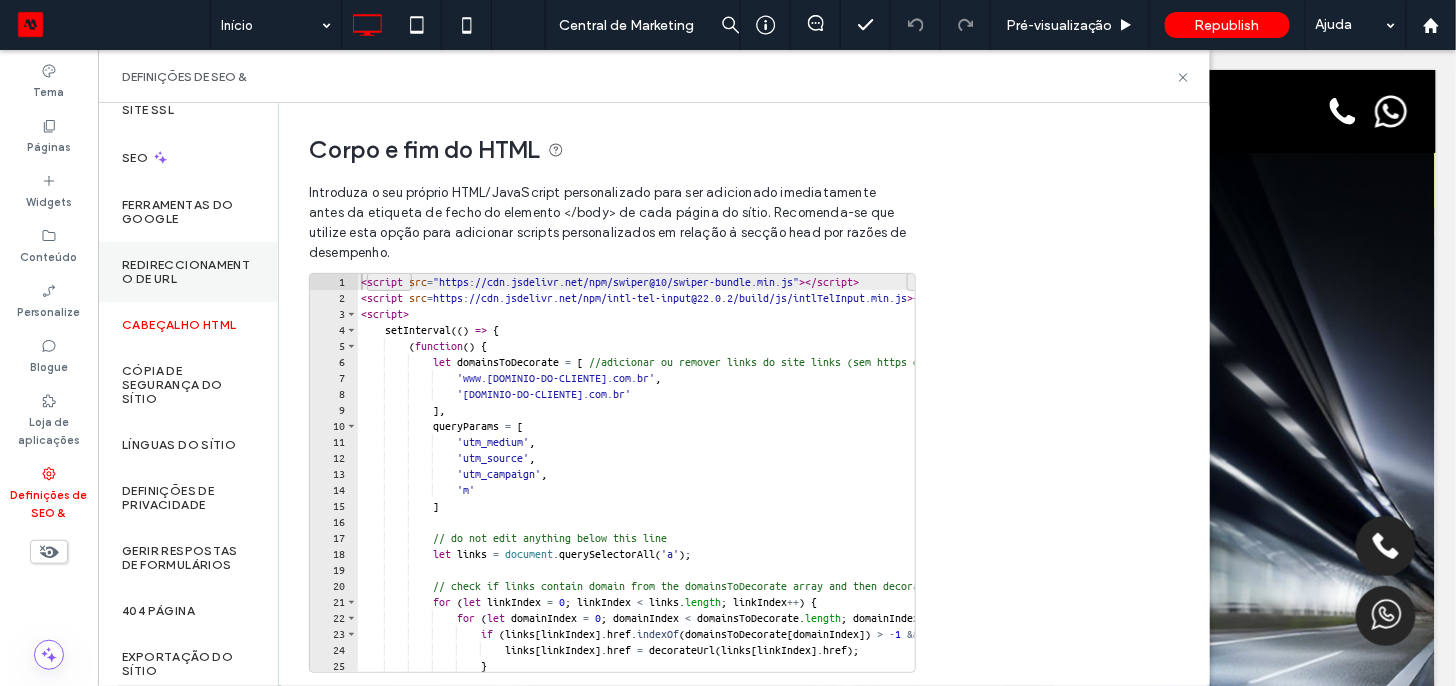 click on "Redireccionamento de URL" at bounding box center (188, 272) 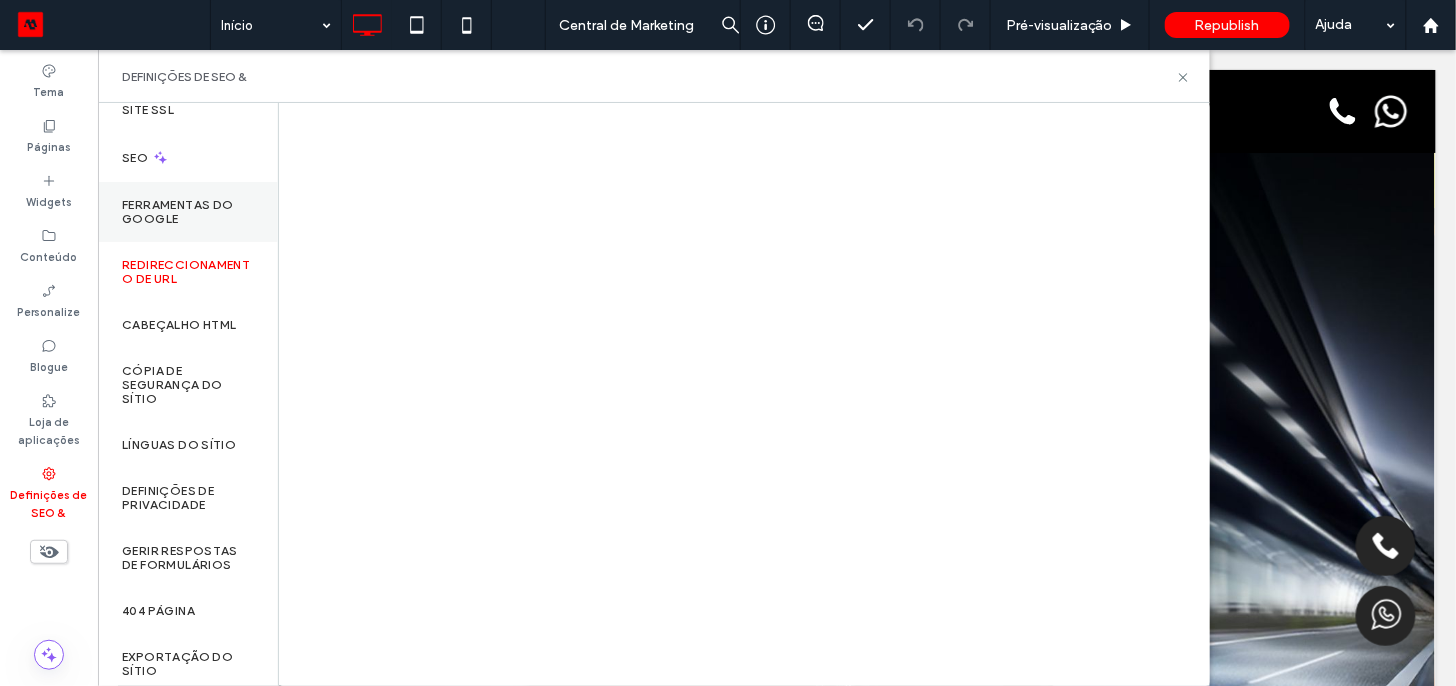 click on "Ferramentas do Google" at bounding box center (188, 212) 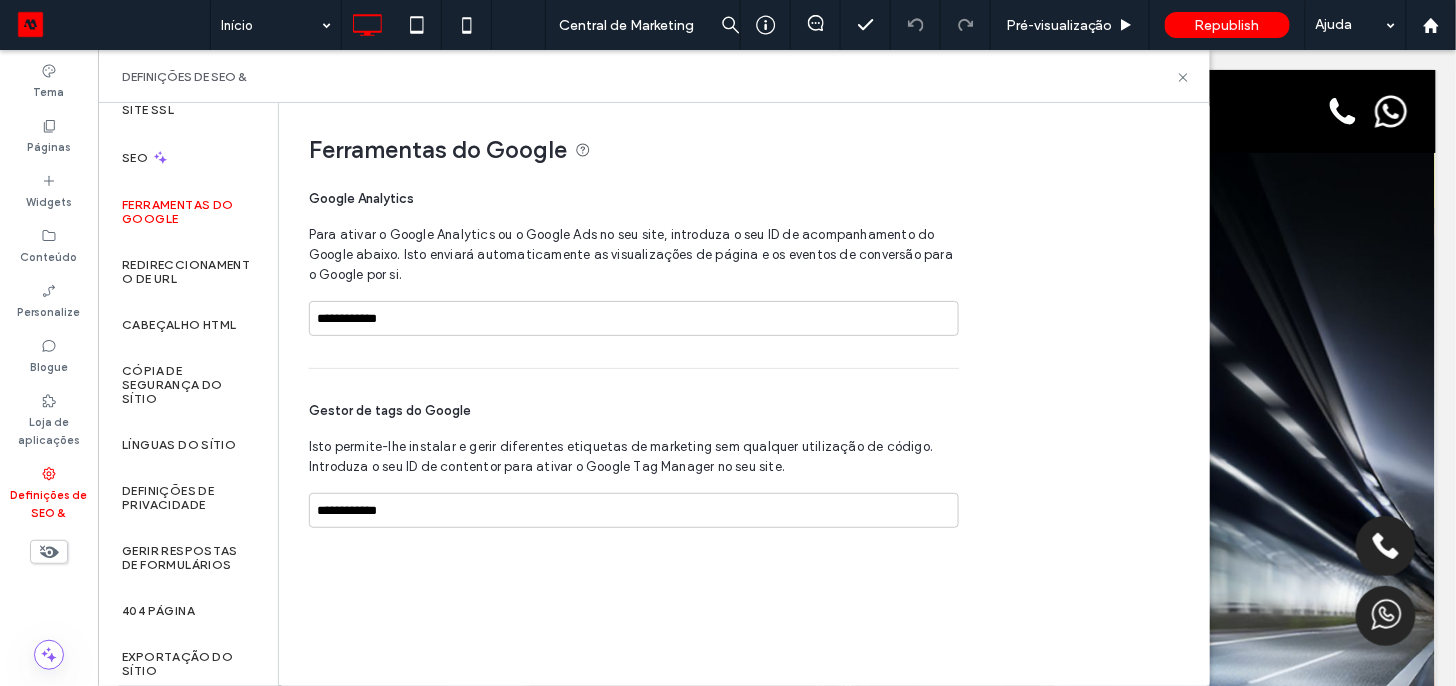 scroll, scrollTop: 0, scrollLeft: 0, axis: both 